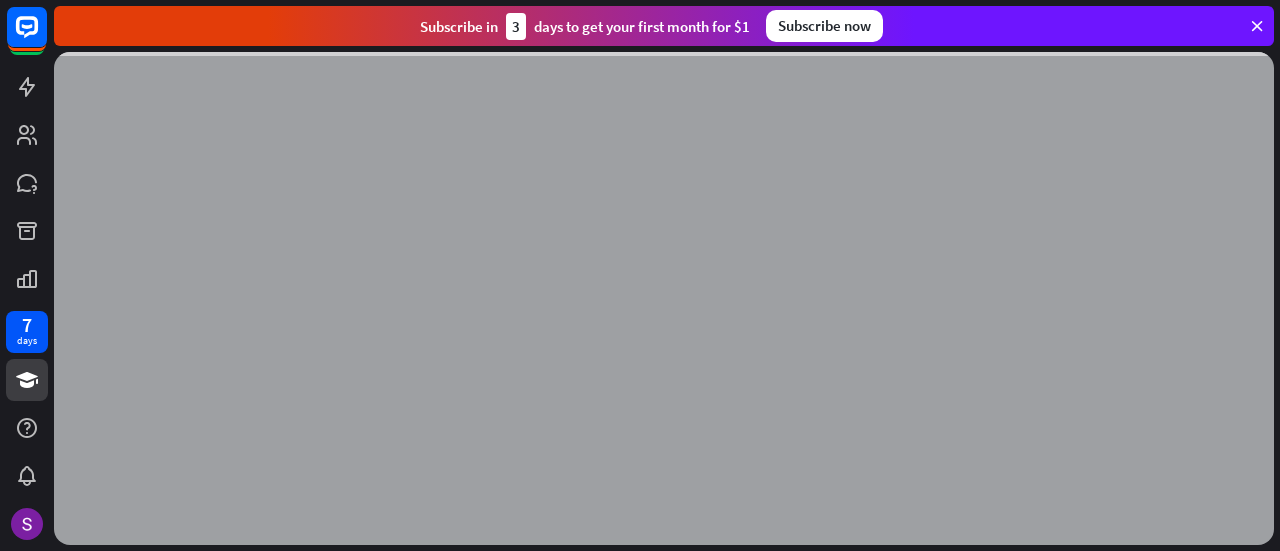 scroll, scrollTop: 0, scrollLeft: 0, axis: both 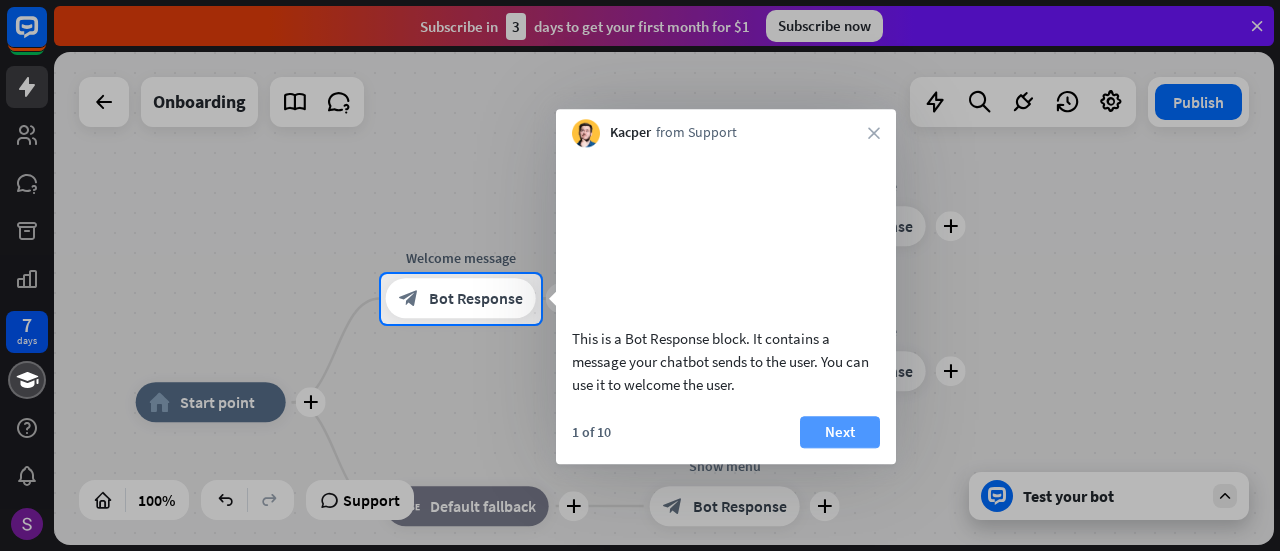 click on "Next" at bounding box center [840, 432] 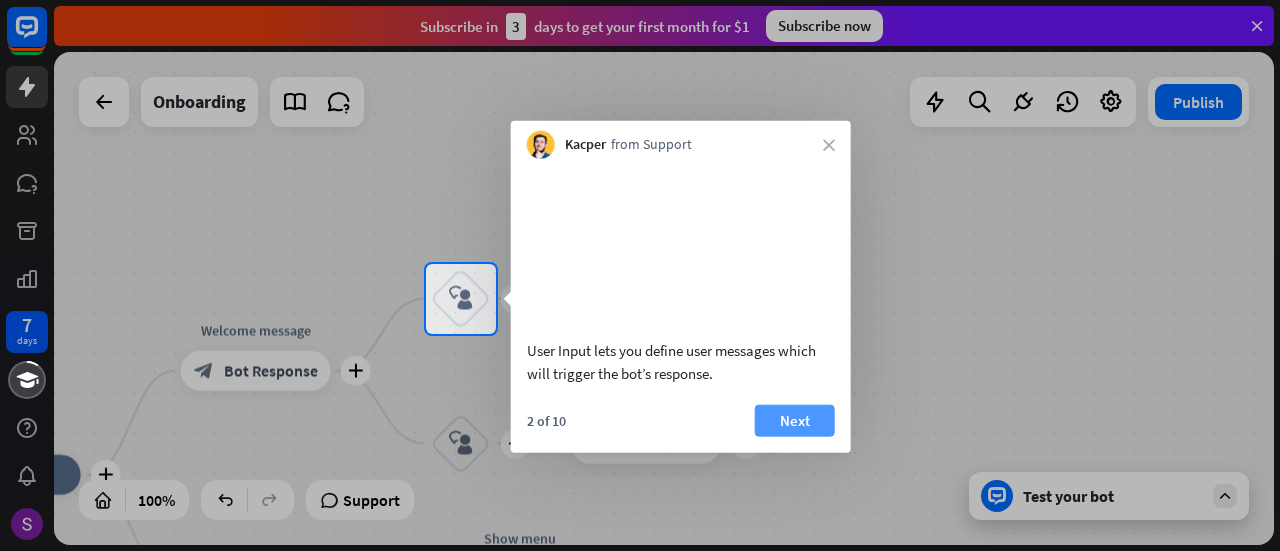 click on "Next" at bounding box center [795, 420] 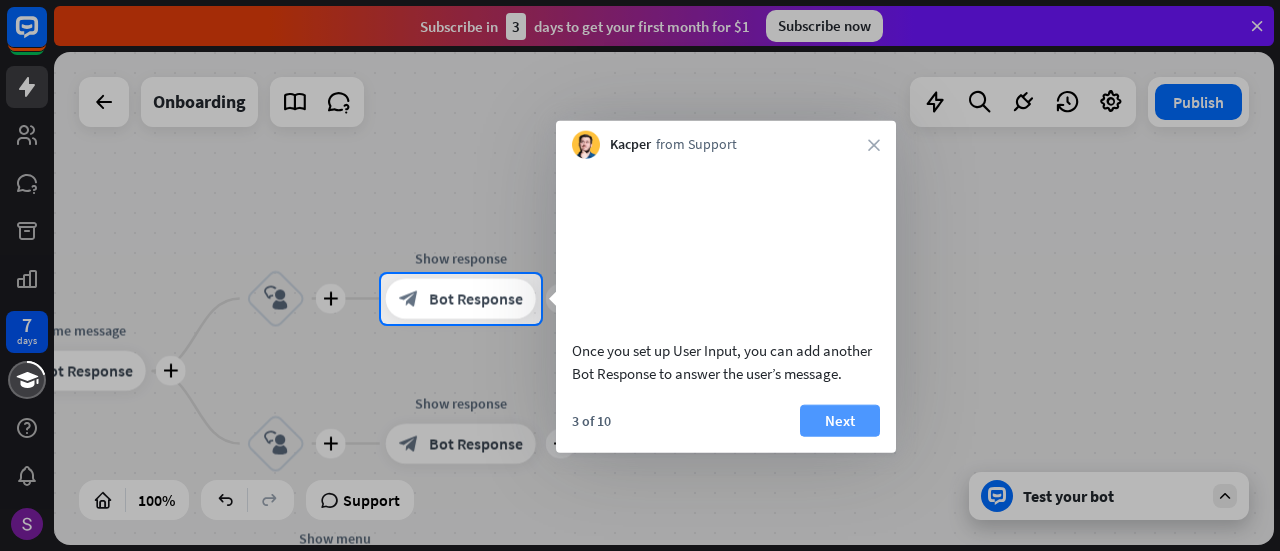 click on "Next" at bounding box center (840, 420) 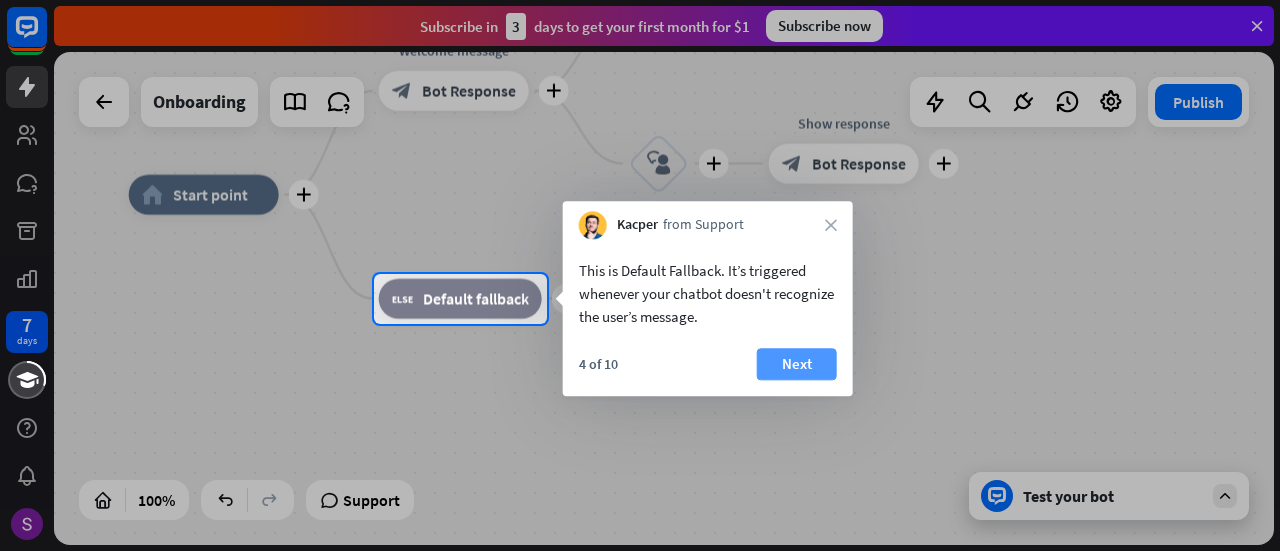click on "Next" at bounding box center (797, 364) 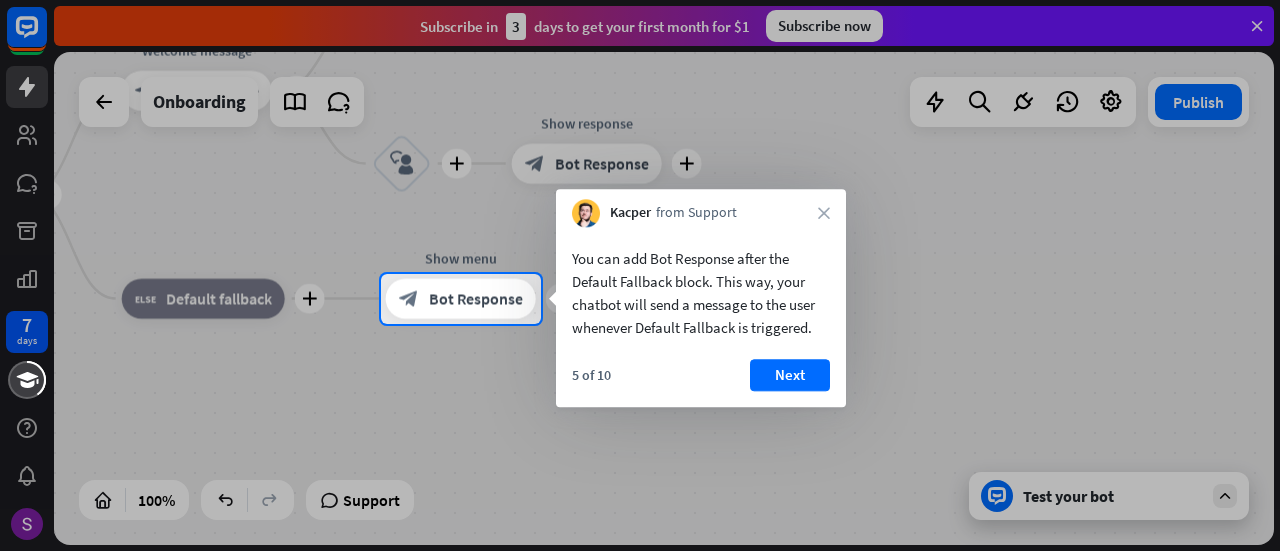 click on "Next" at bounding box center [790, 375] 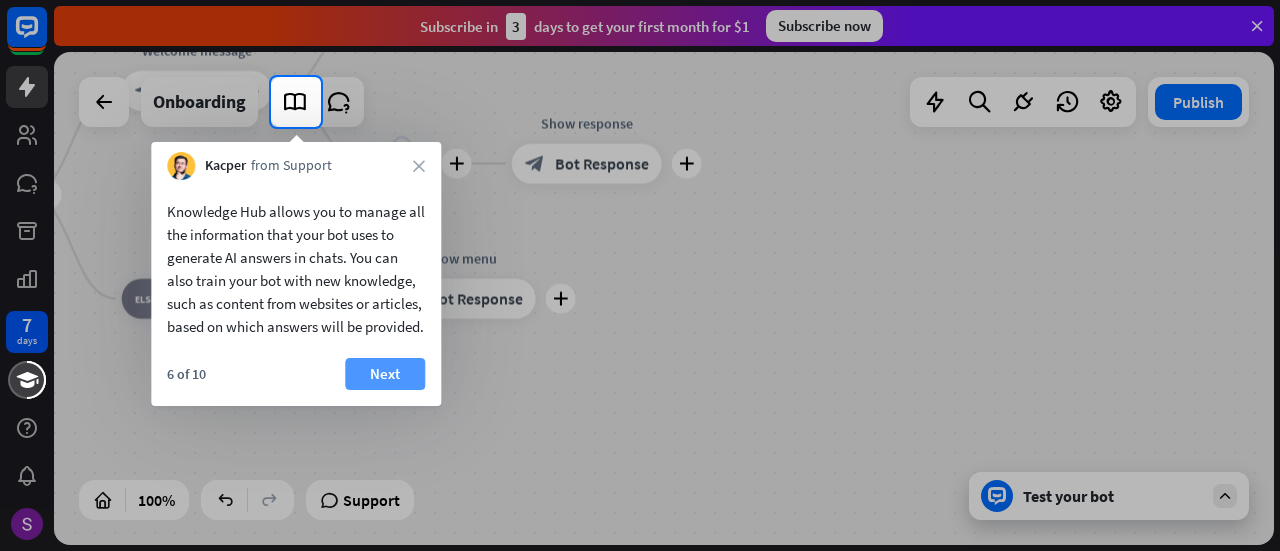 click on "Next" at bounding box center [385, 374] 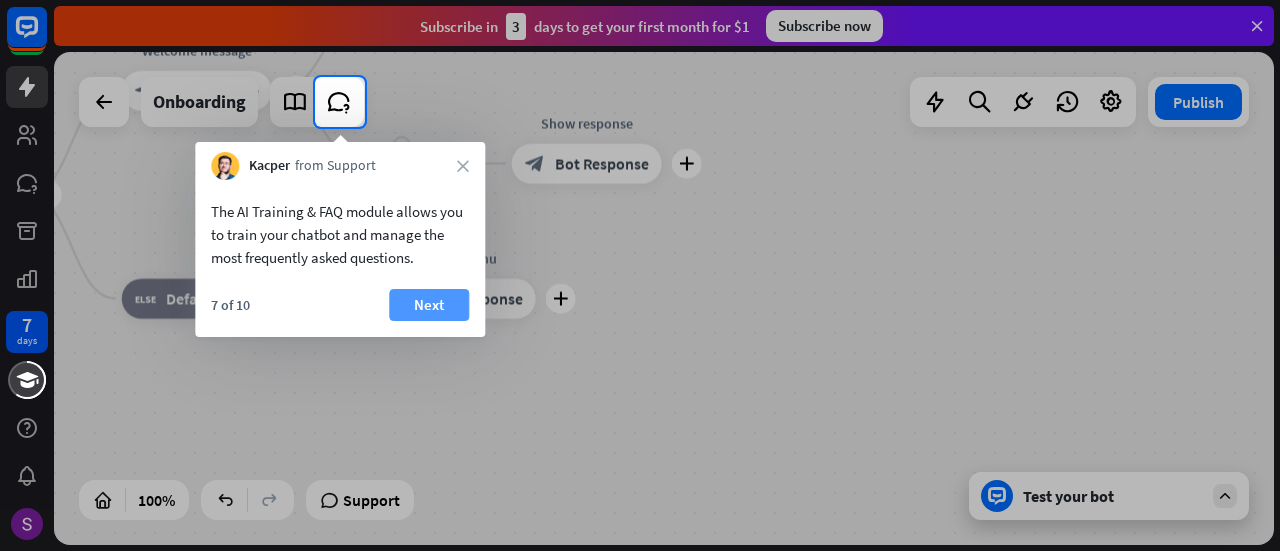 click on "Next" at bounding box center (429, 305) 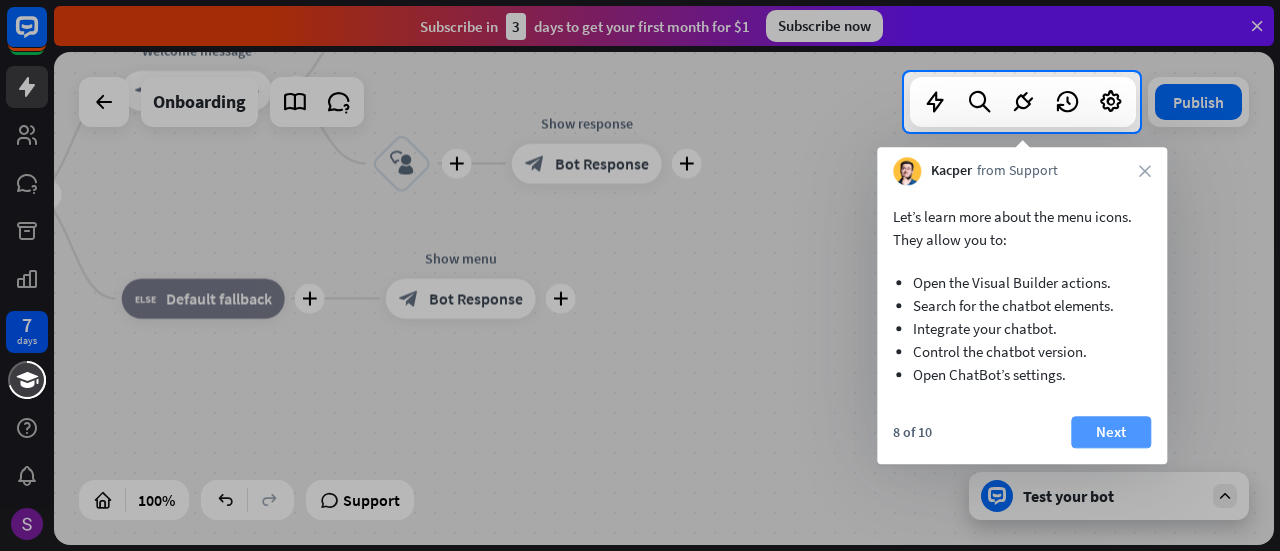 click on "Next" at bounding box center (1111, 432) 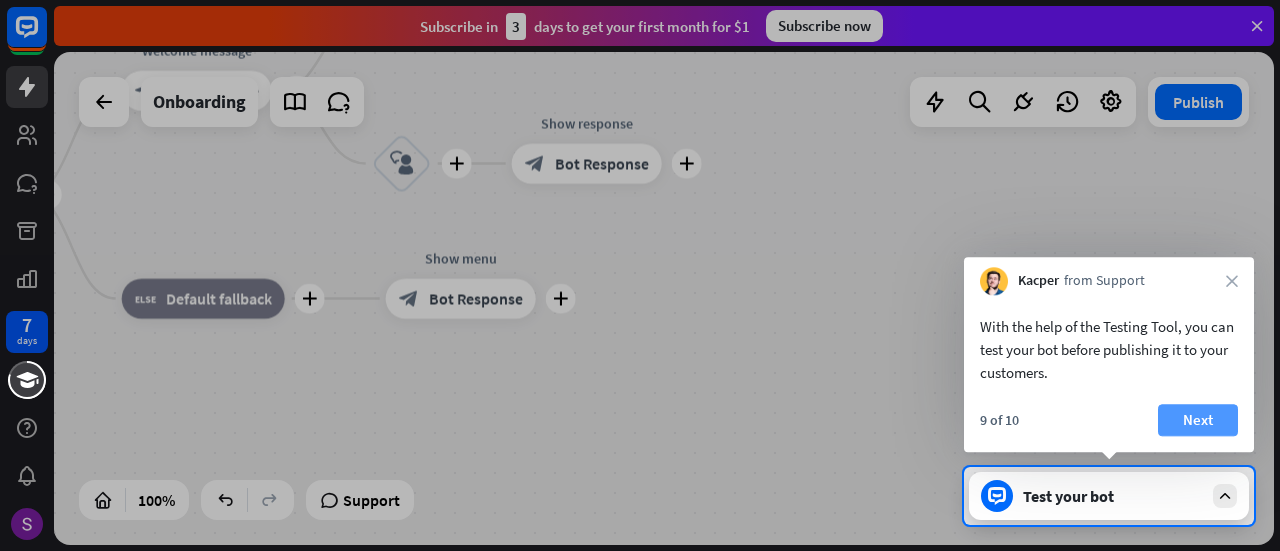 click on "Next" at bounding box center [1198, 420] 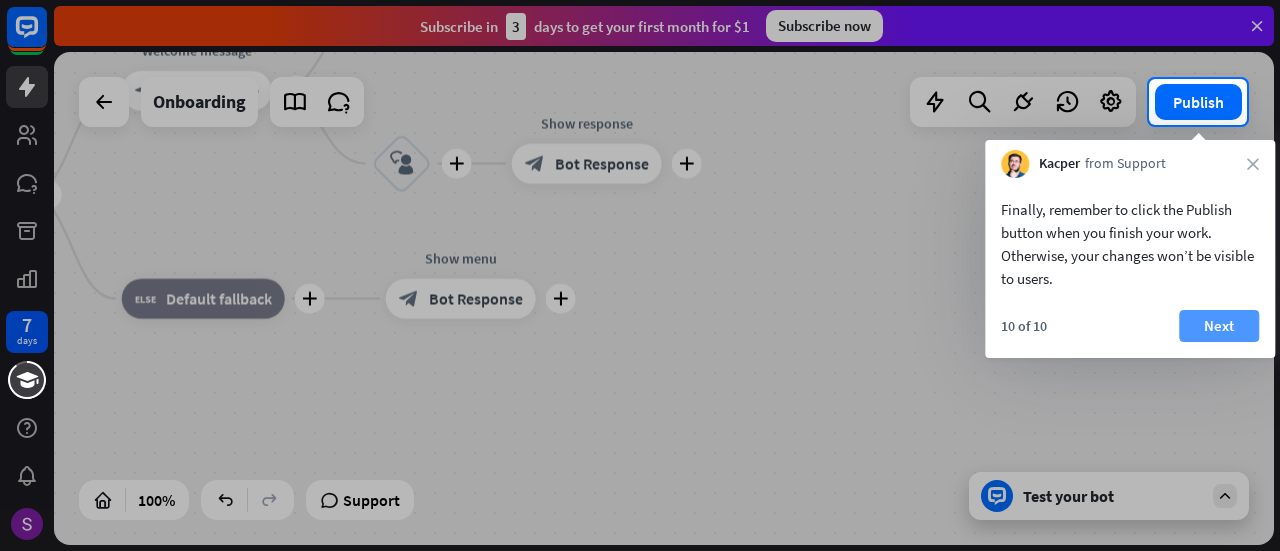 click on "Next" at bounding box center [1219, 326] 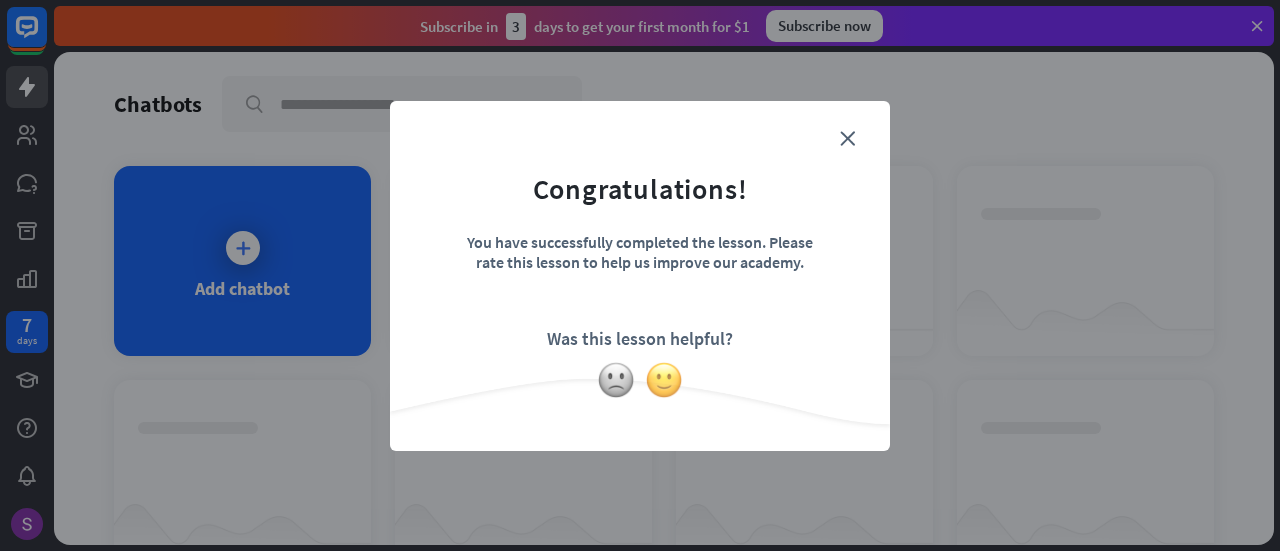 click at bounding box center [664, 380] 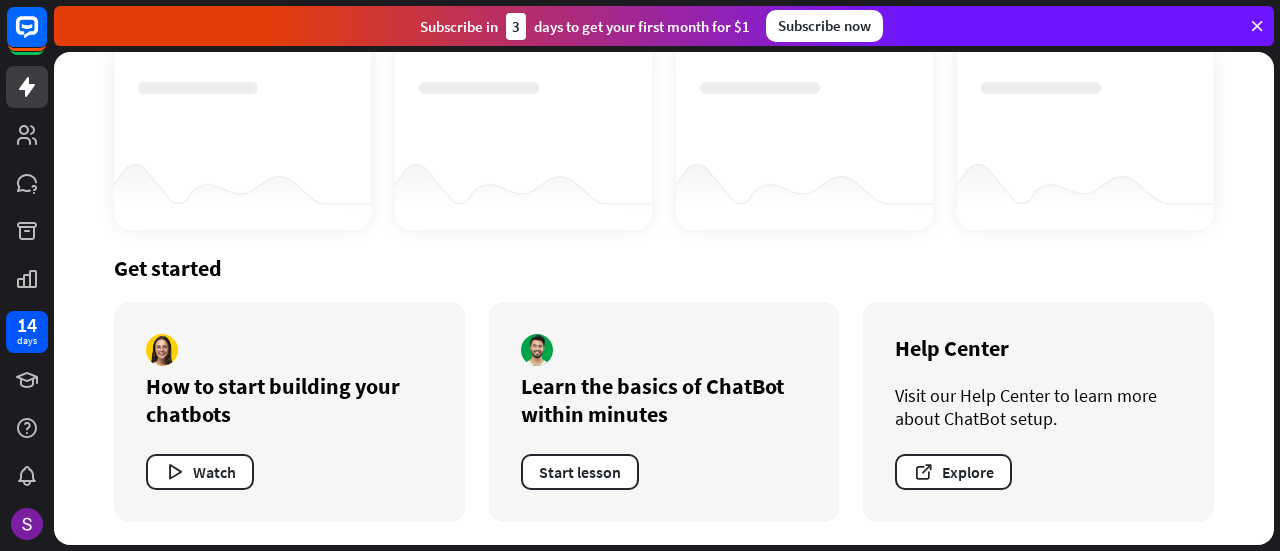 scroll, scrollTop: 0, scrollLeft: 0, axis: both 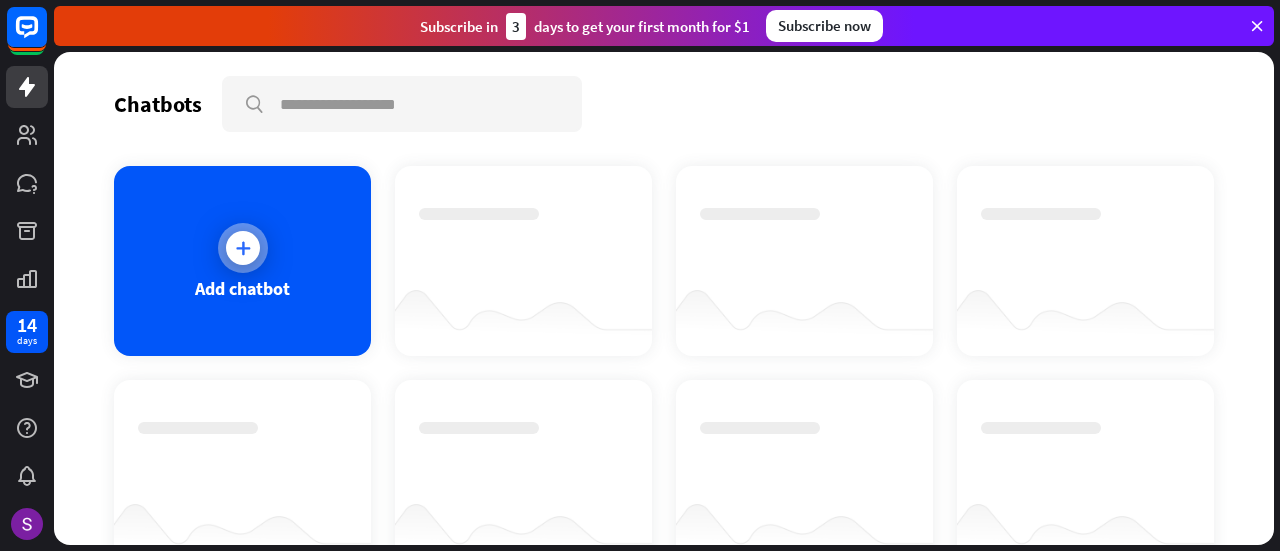 click on "Add chatbot" at bounding box center [242, 261] 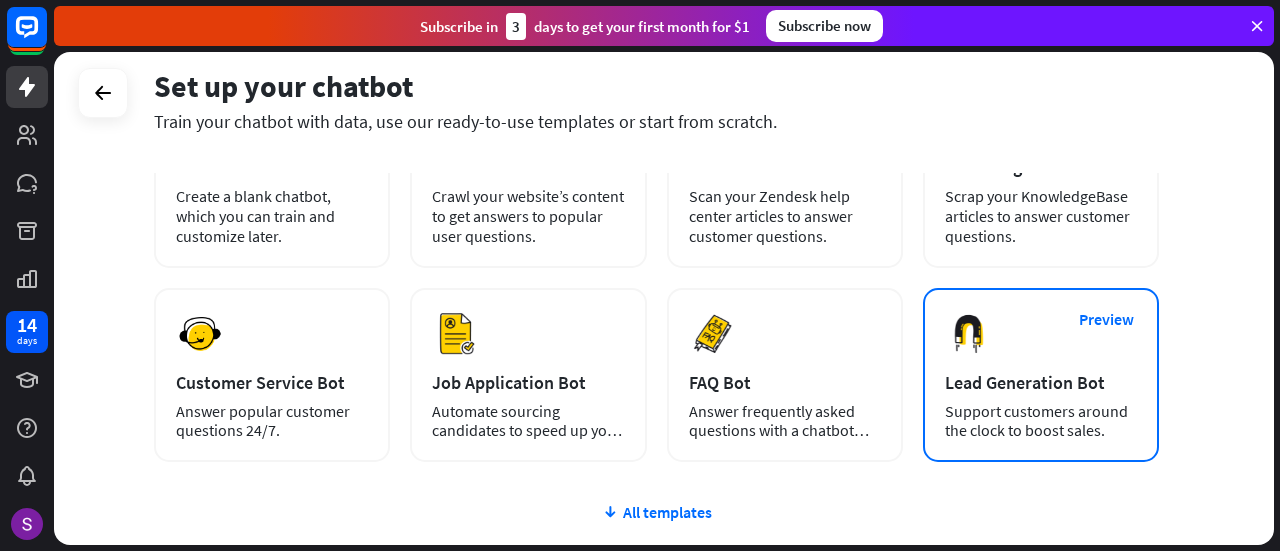 scroll, scrollTop: 134, scrollLeft: 0, axis: vertical 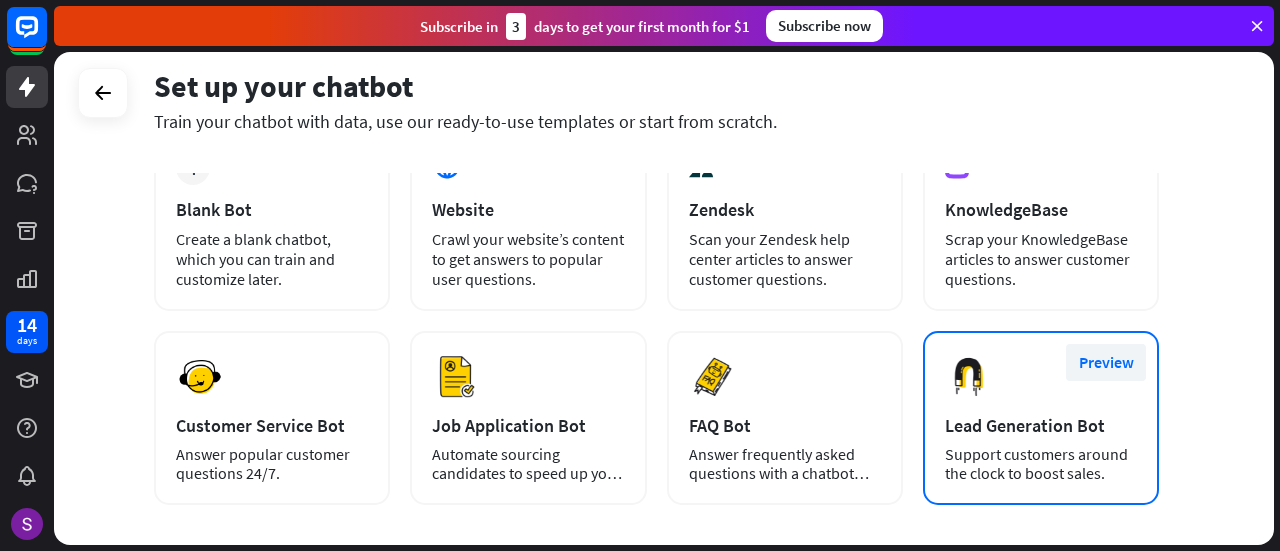 click on "Preview" at bounding box center [1106, 362] 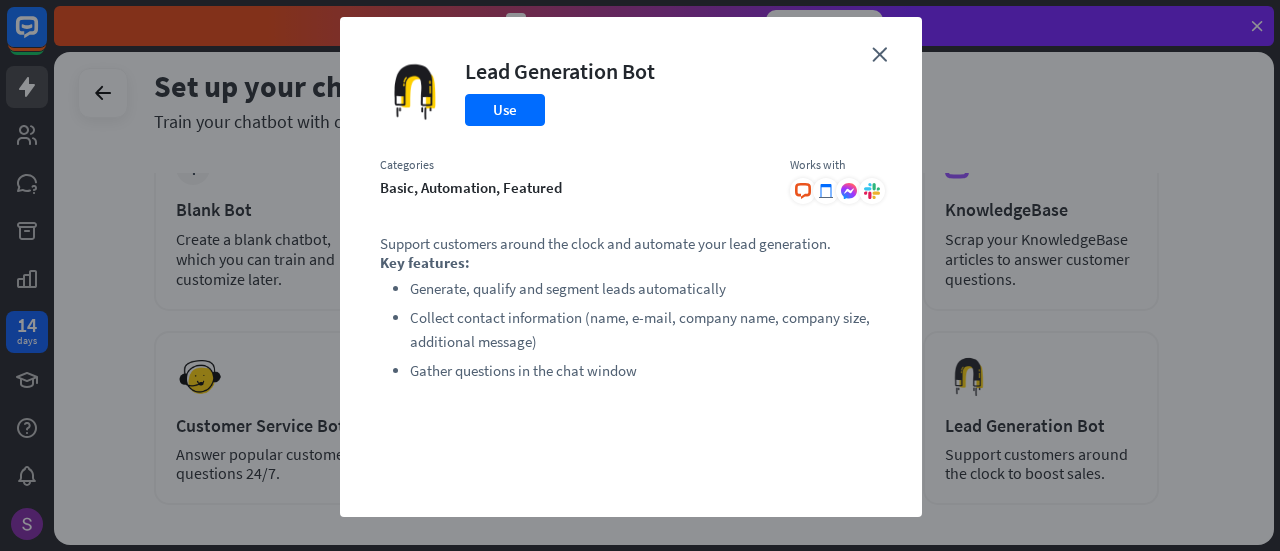 scroll, scrollTop: 48, scrollLeft: 0, axis: vertical 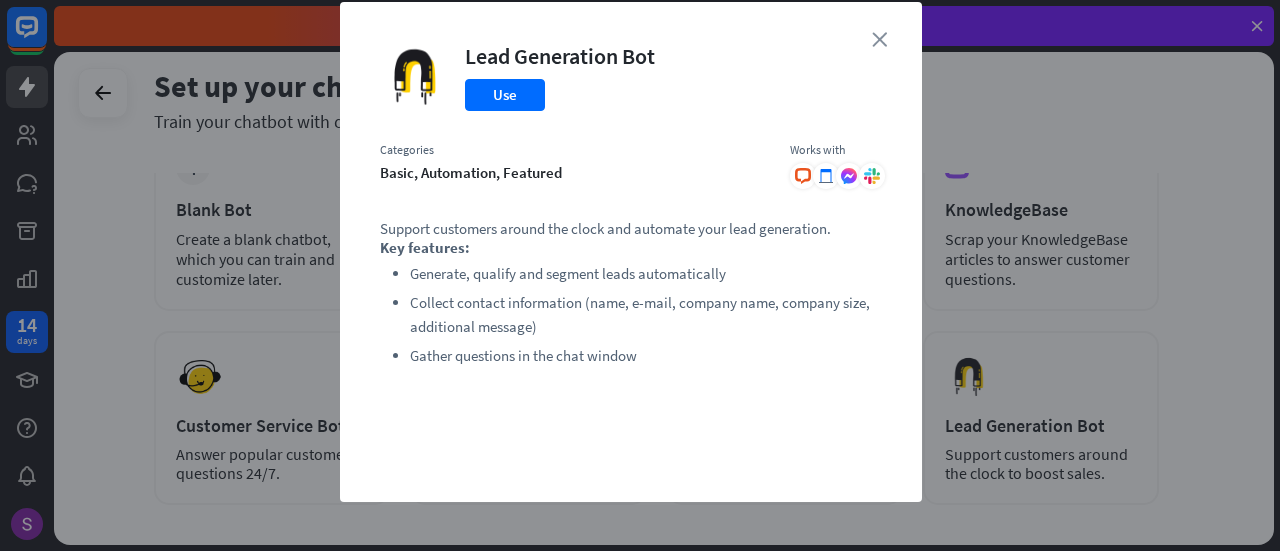click on "close" at bounding box center (879, 39) 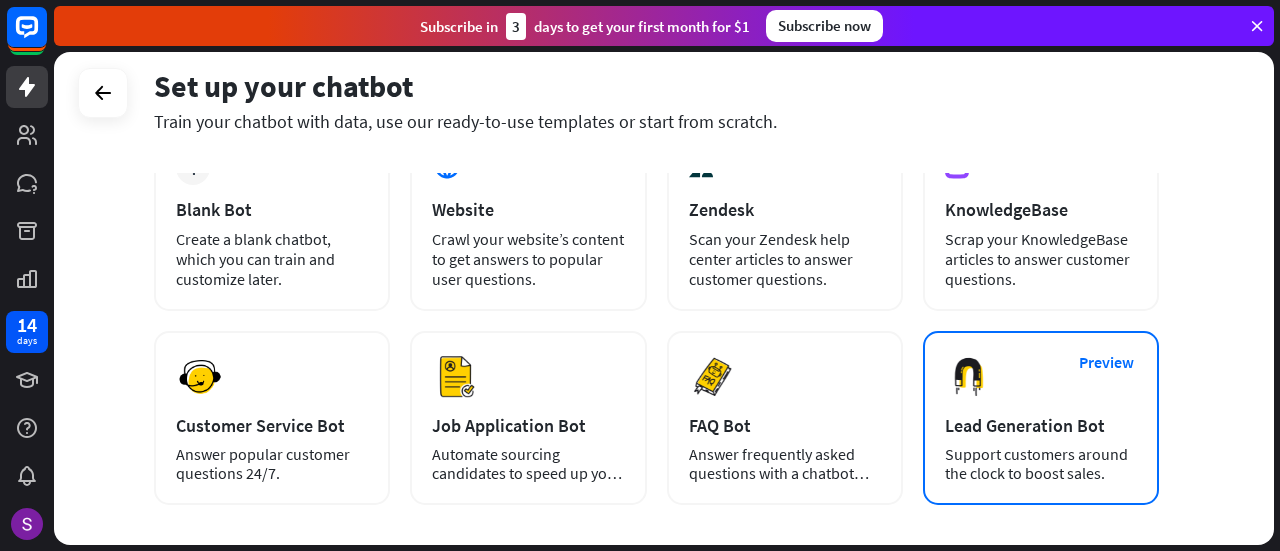 click on "Lead Generation Bot" at bounding box center [1041, 425] 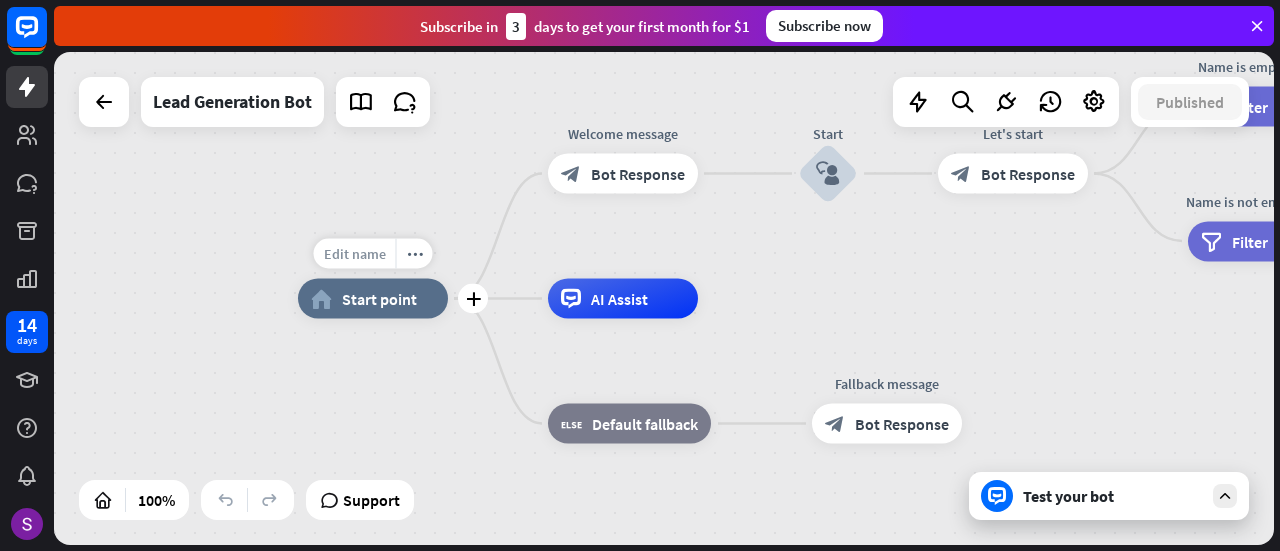 click on "Edit name" at bounding box center [355, 254] 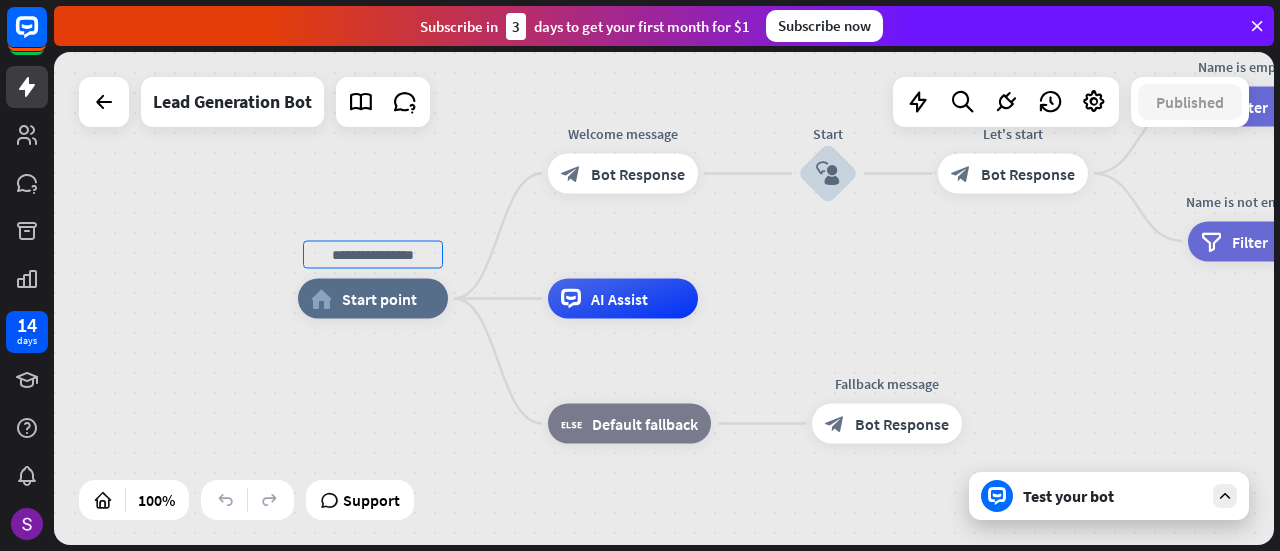 click on "home_2   Start point                 Welcome message   block_bot_response   Bot Response                 Start   block_user_input                 Let's start   block_bot_response   Bot Response                 Name is empty   filter   Filter                 👩‍💼 What's your name?   block_bot_response   Bot Response                 Name   block_user_input                 Name is not empty   filter   Filter                 📩 What's your e-mail & company?   block_question   Question                   block_success   Success                 🌐 How big is your team?   block_bot_response   Bot Response                 Team   block_user_input                 🚀 What's your need?   block_bot_response   Bot Response                 CompanyNeed   block_user_input                 ✅ Thank you!   block_bot_response   Bot Response                   block_close_chat   Close chat                     AI Assist                   block_fallback   Default fallback" at bounding box center (664, 298) 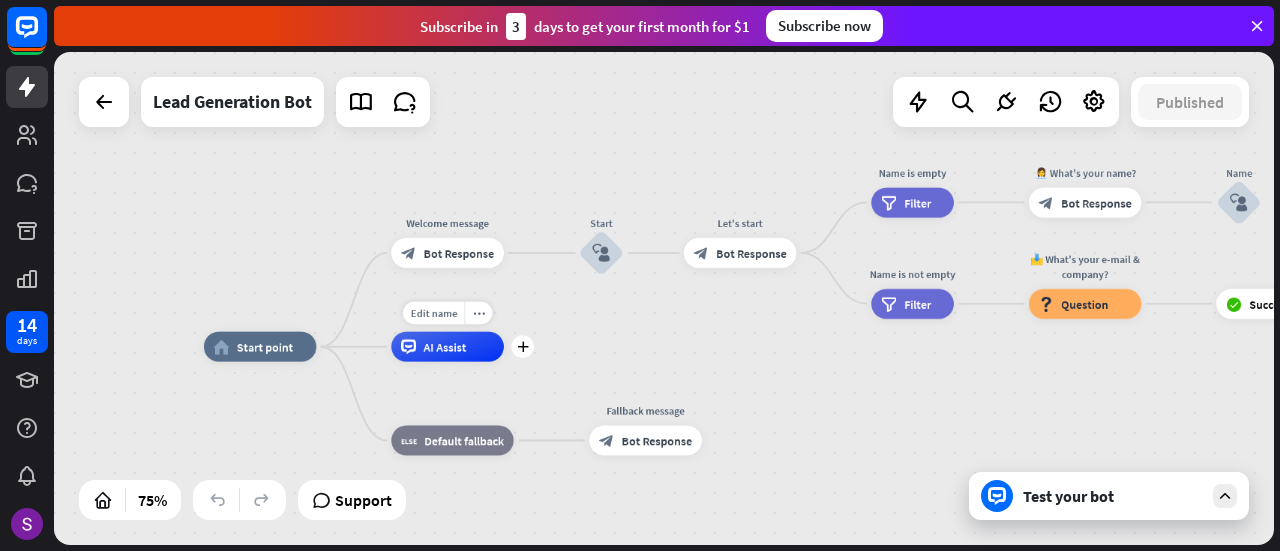 drag, startPoint x: 662, startPoint y: 265, endPoint x: 508, endPoint y: 319, distance: 163.19313 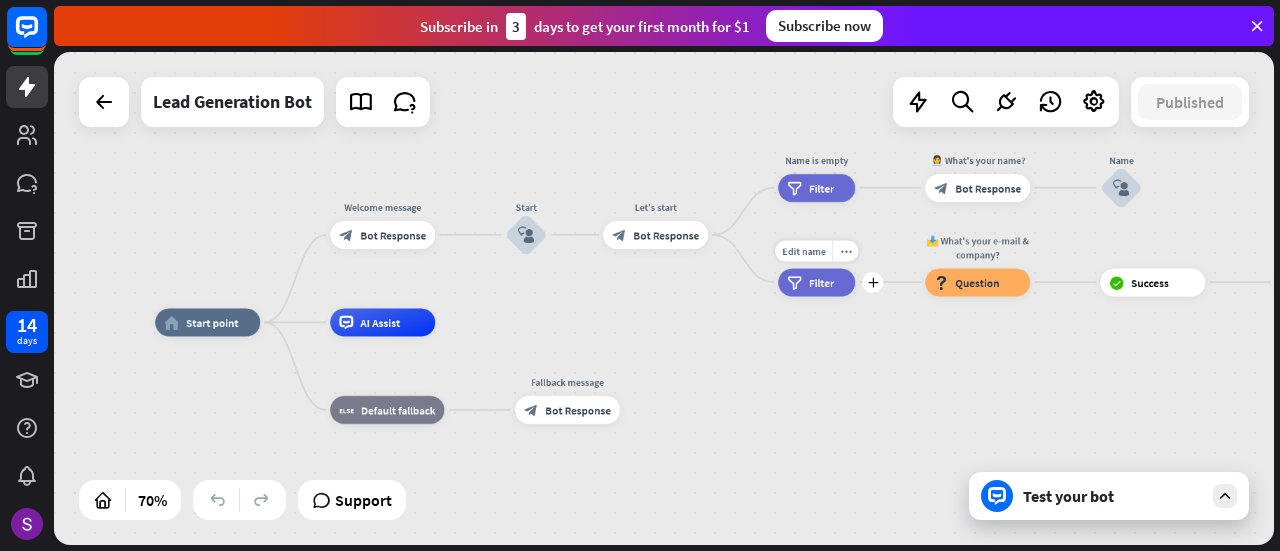 drag, startPoint x: 811, startPoint y: 304, endPoint x: 757, endPoint y: 273, distance: 62.26556 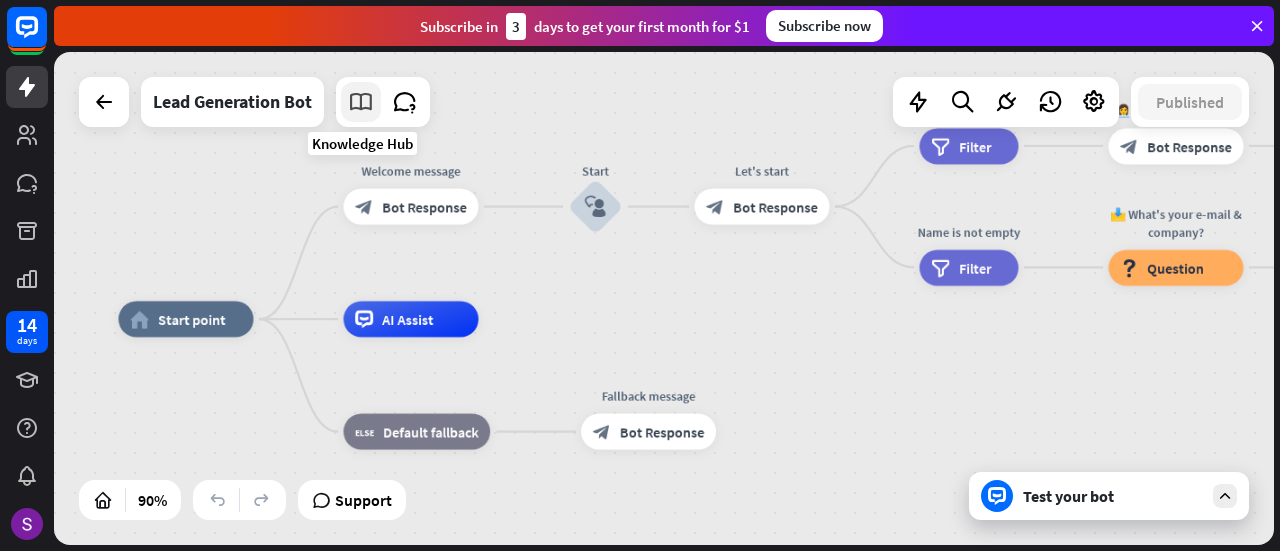 click at bounding box center (361, 102) 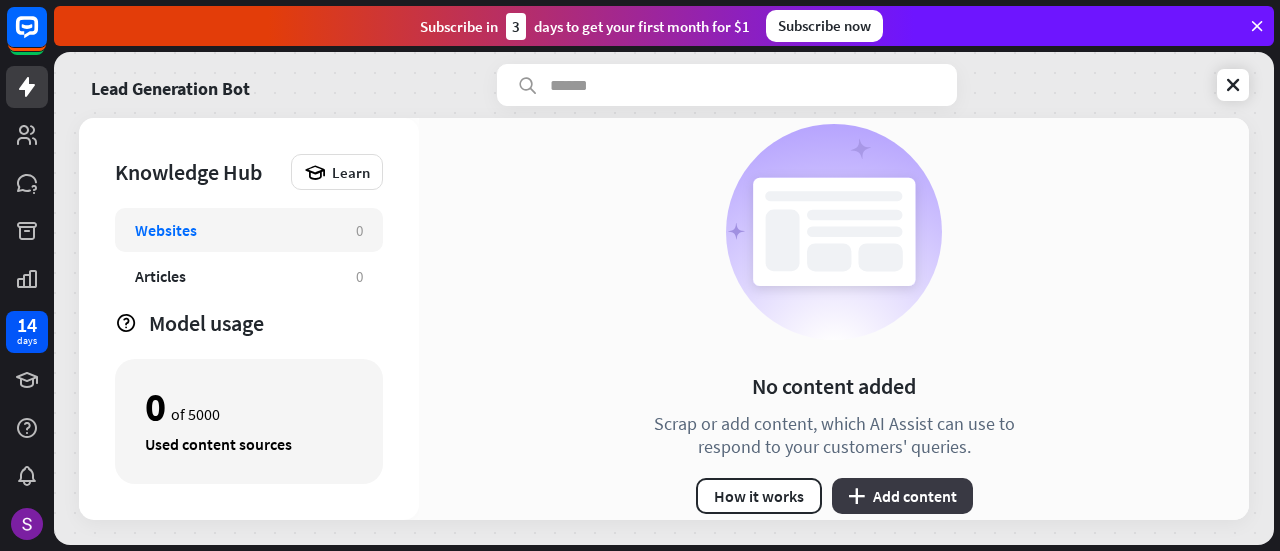 click on "plus
Add content" at bounding box center [902, 496] 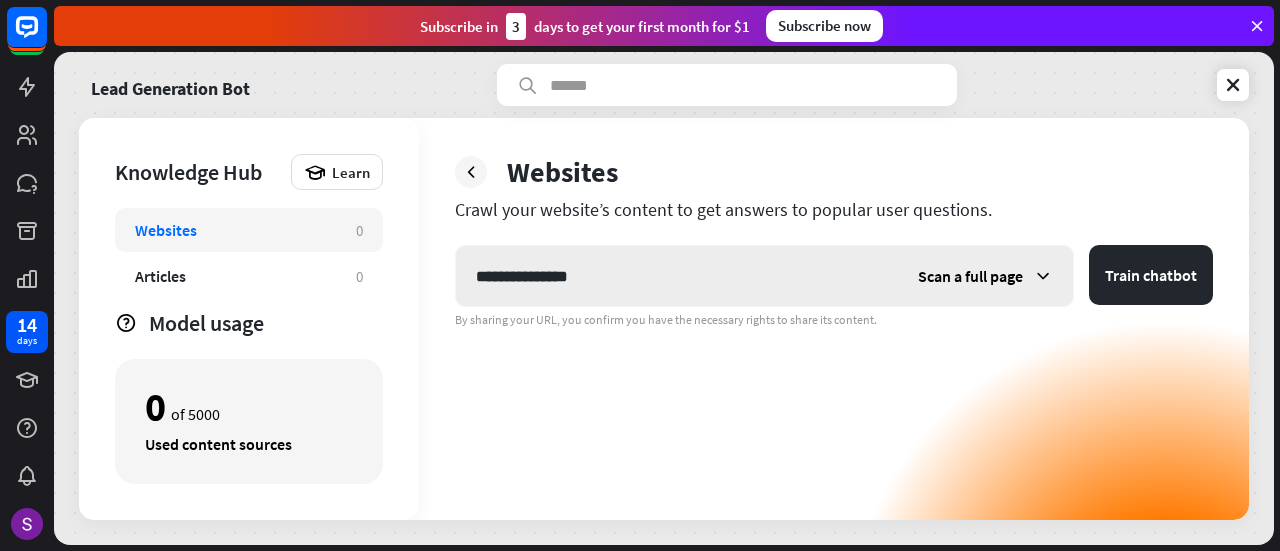 type on "**********" 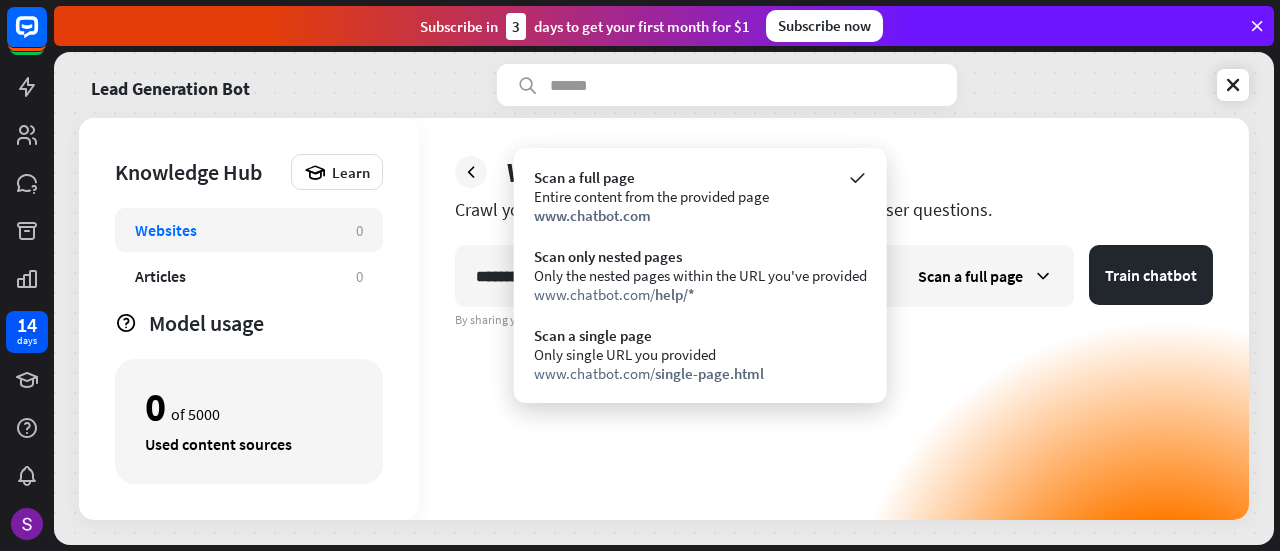 click on "**********" at bounding box center (834, 382) 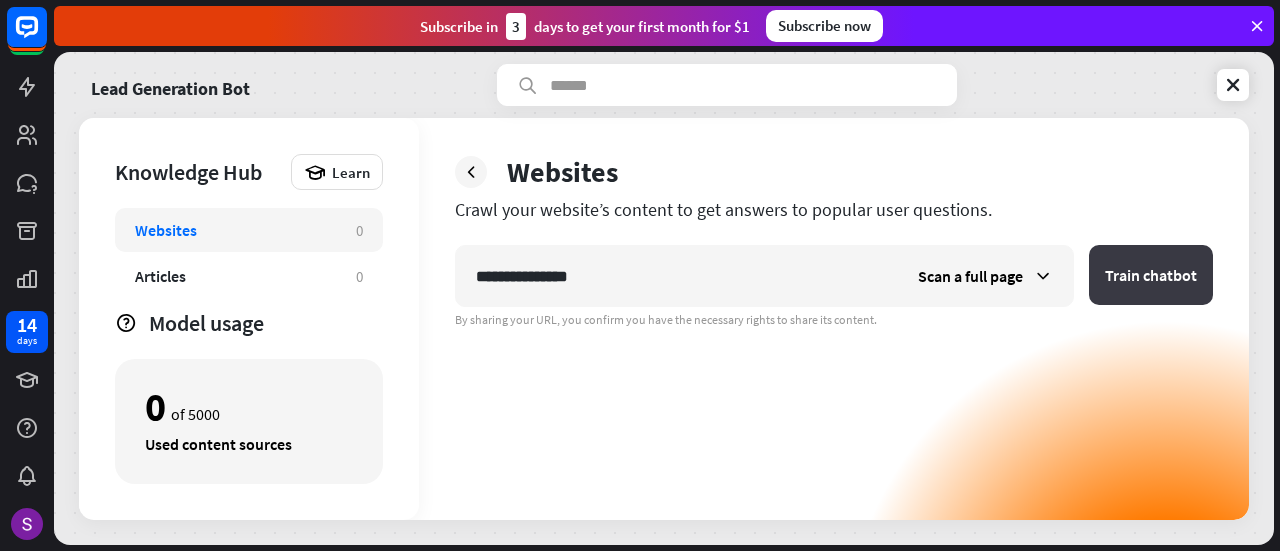 click on "Train chatbot" at bounding box center [1151, 275] 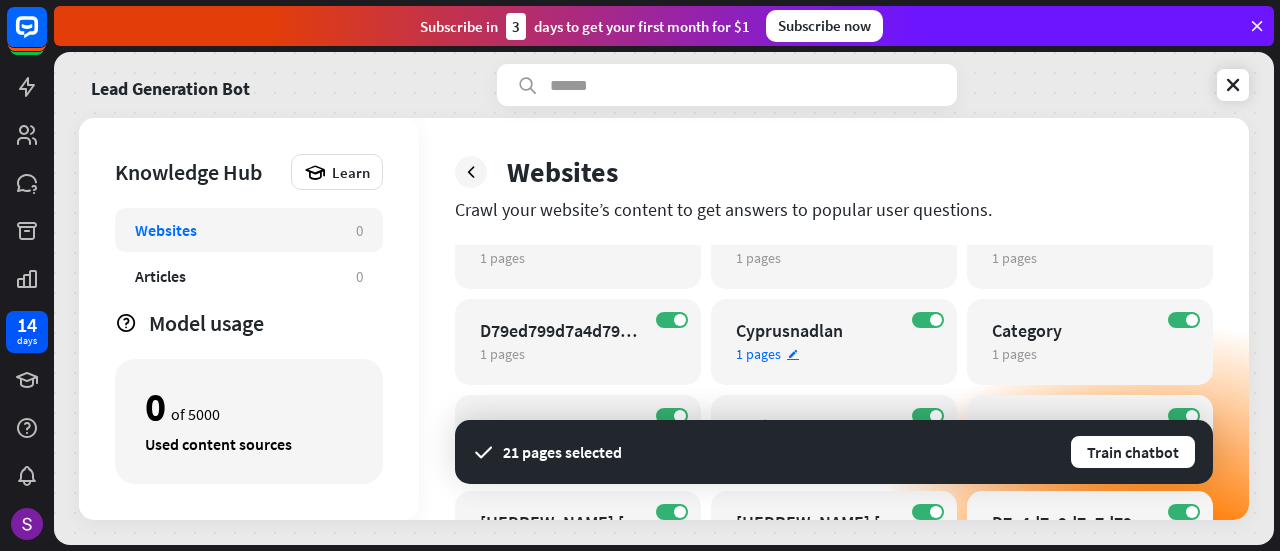 scroll, scrollTop: 0, scrollLeft: 0, axis: both 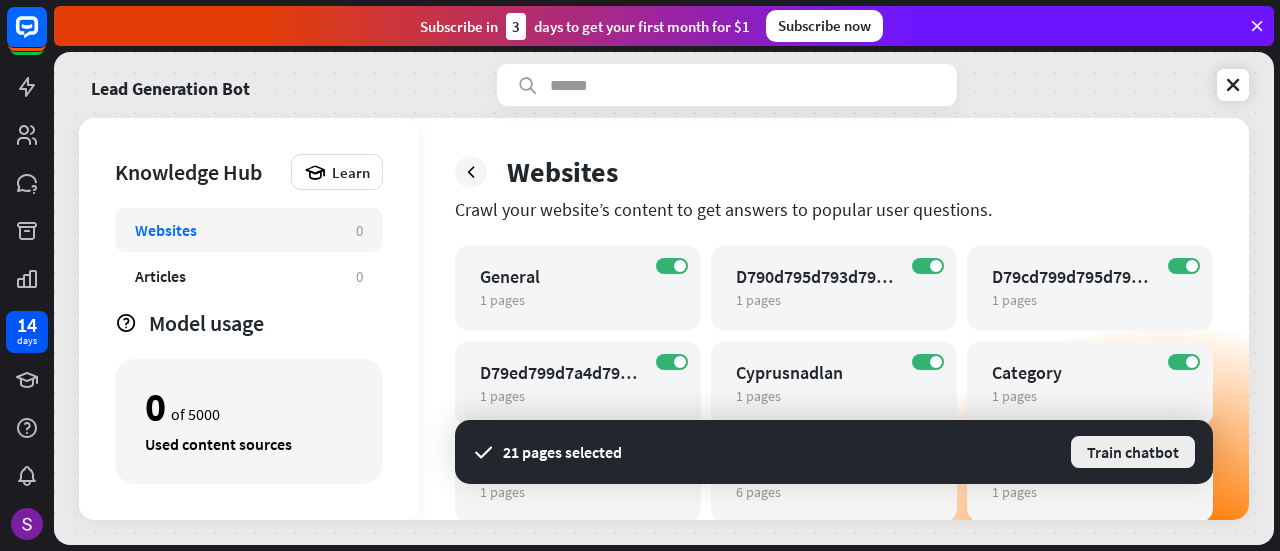 click on "Train chatbot" at bounding box center [1133, 452] 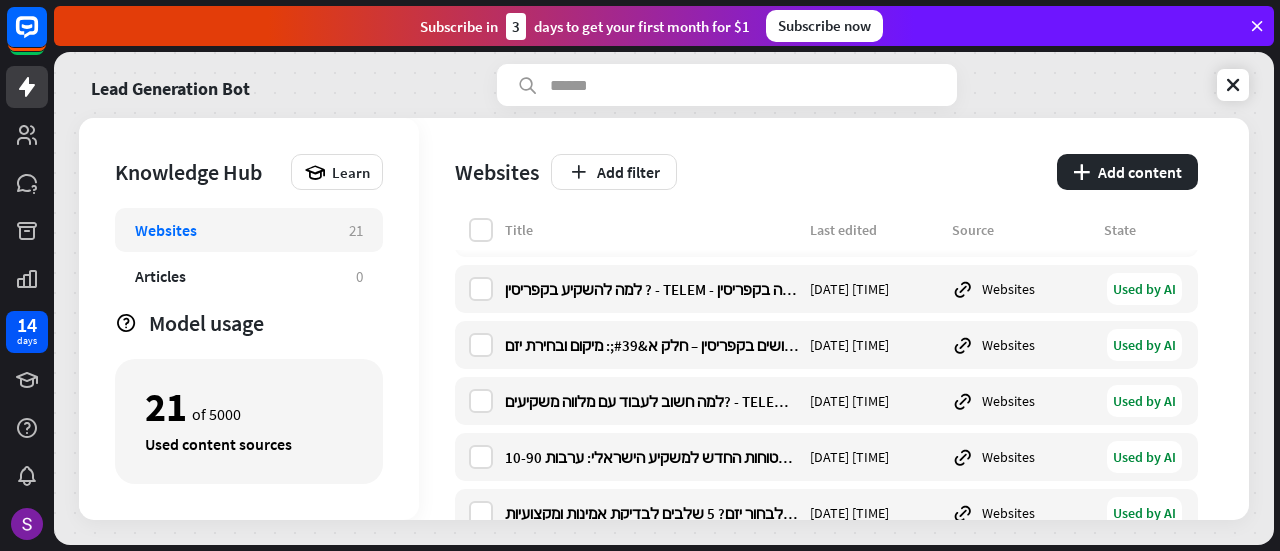 scroll, scrollTop: 0, scrollLeft: 0, axis: both 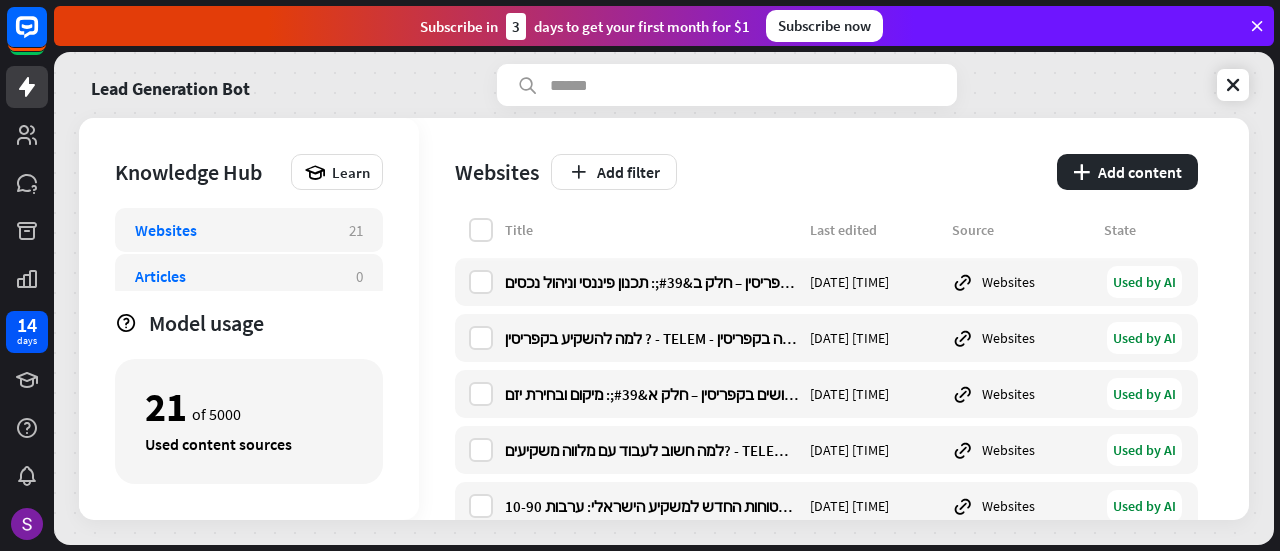 click on "Articles" at bounding box center [235, 276] 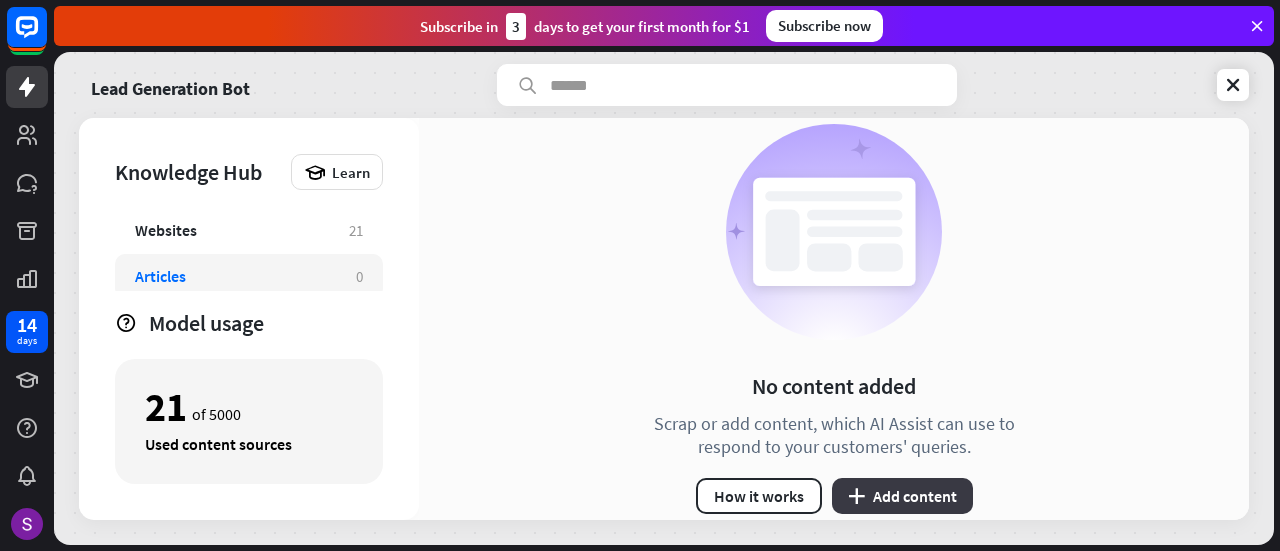 click on "plus
Add content" at bounding box center (902, 496) 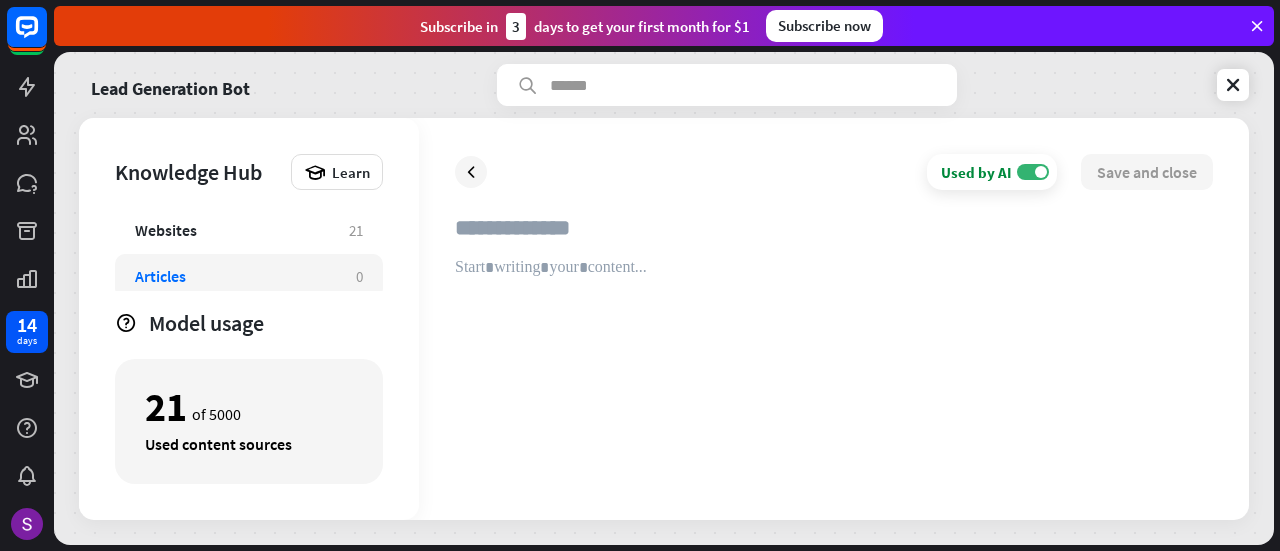 paste on "**********" 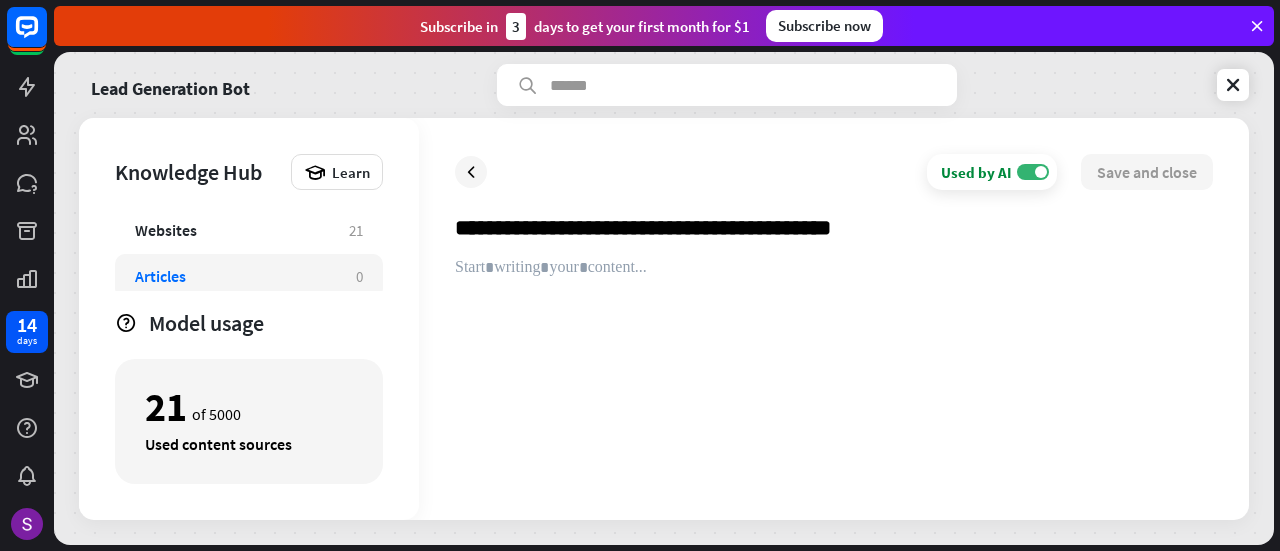 type on "**********" 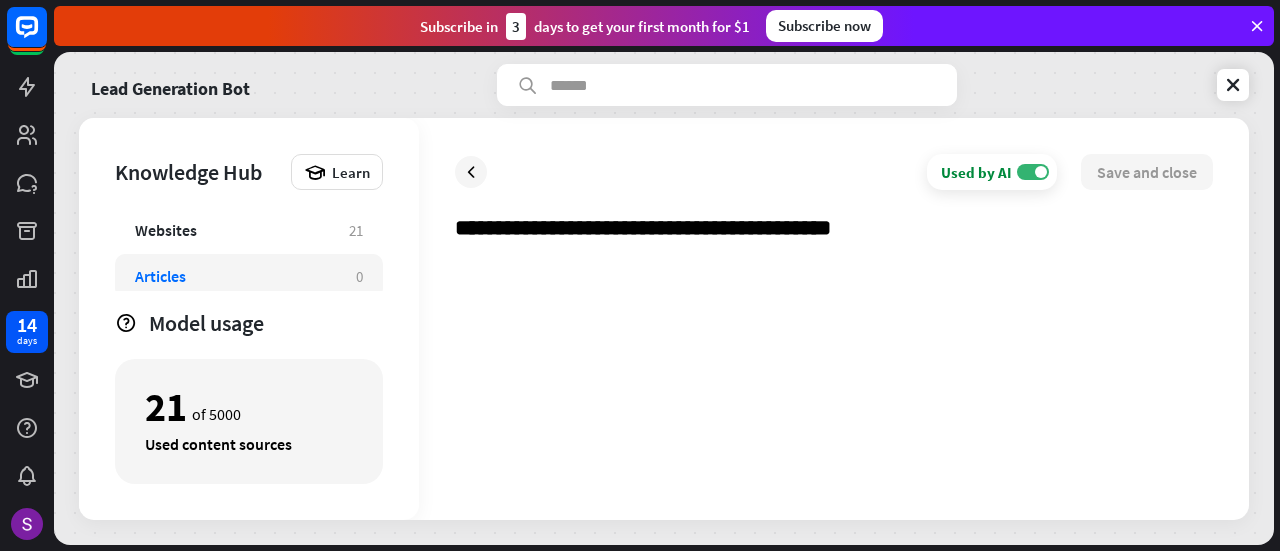 click at bounding box center [834, 371] 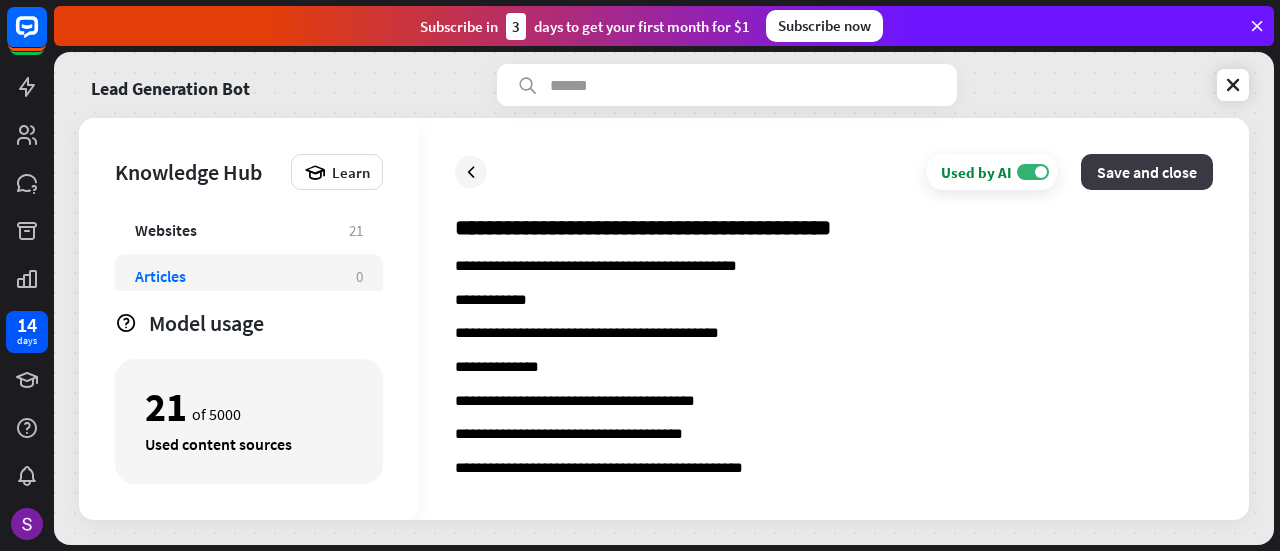 click on "Save and close" at bounding box center (1147, 172) 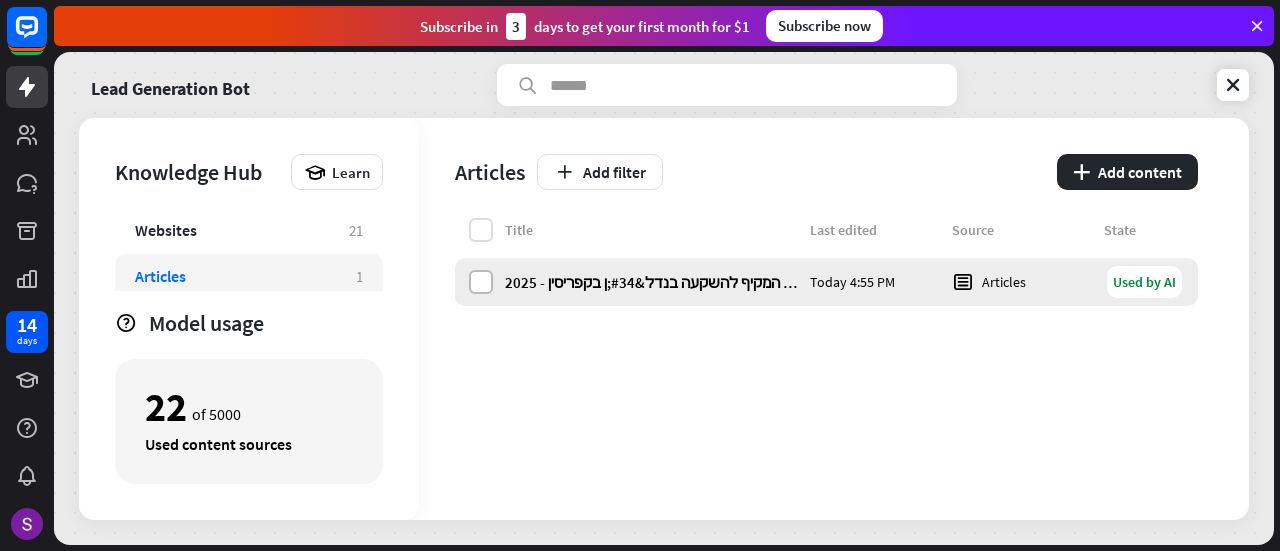 click at bounding box center [481, 282] 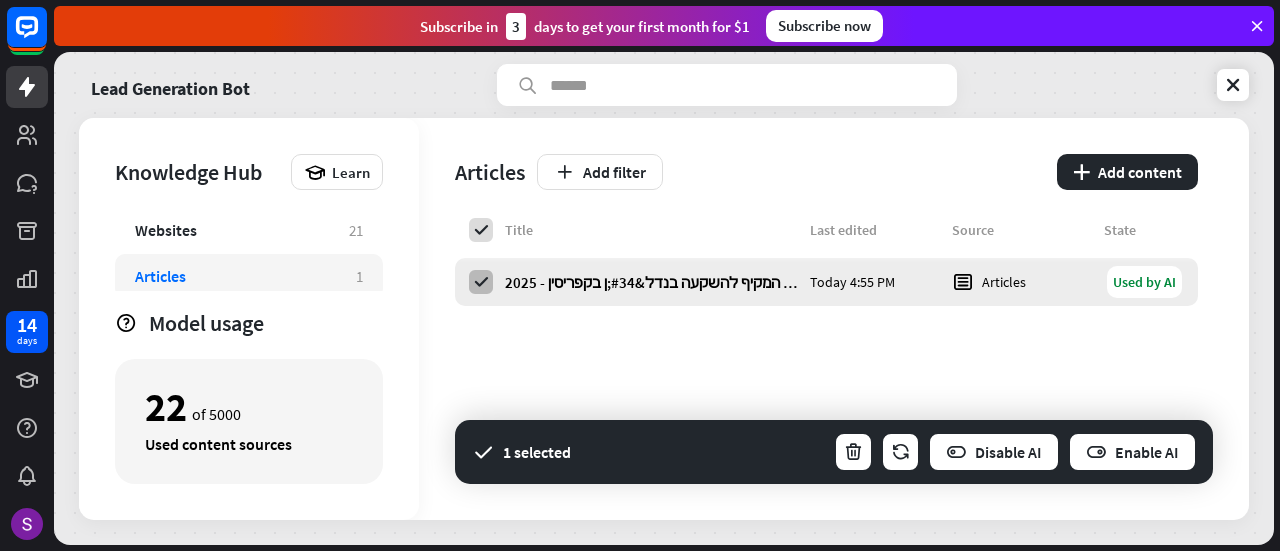click at bounding box center [481, 282] 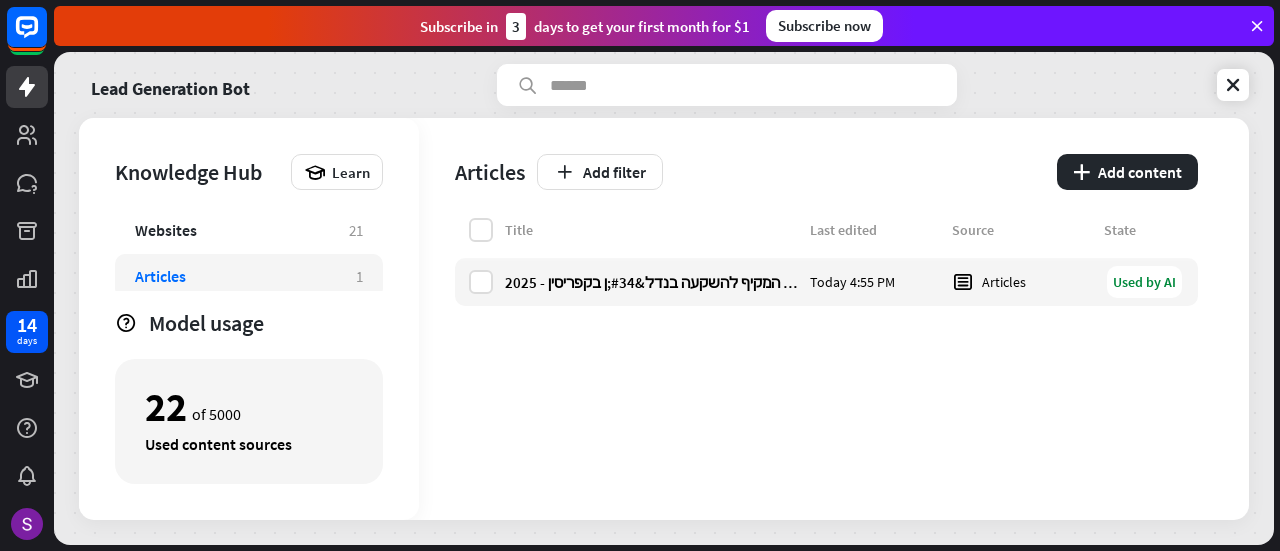 click on "Title   Last edited   Source   State     המדריך המקיף להשקעה בנדל&#34;ן בקפריסין - 2025
Today 4:55 PM
Articles
Used by AI" at bounding box center (826, 369) 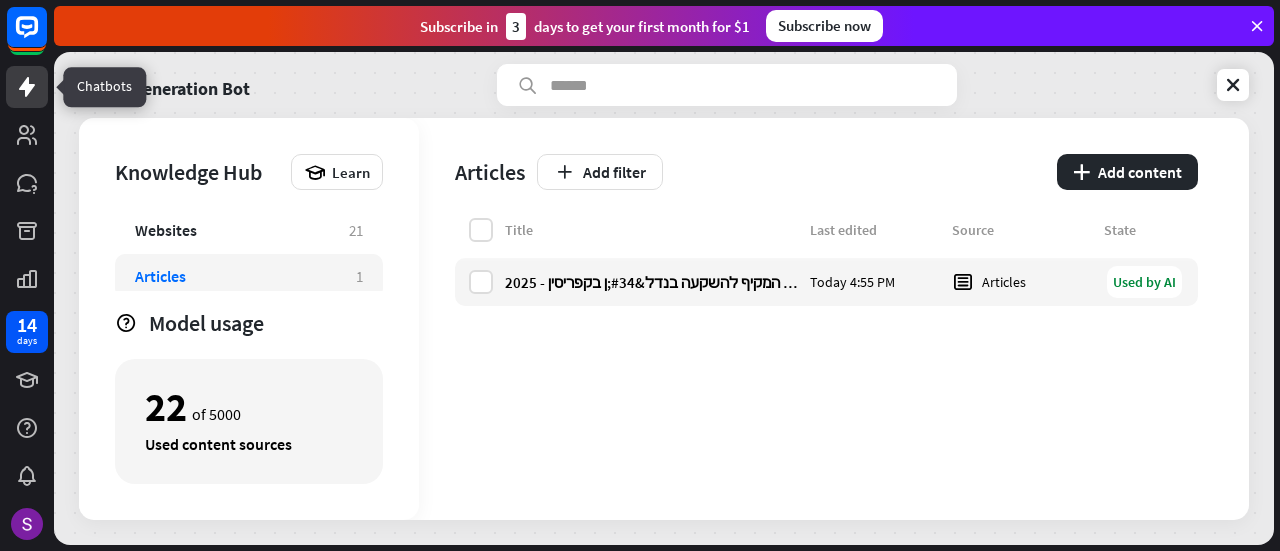 click at bounding box center (27, 87) 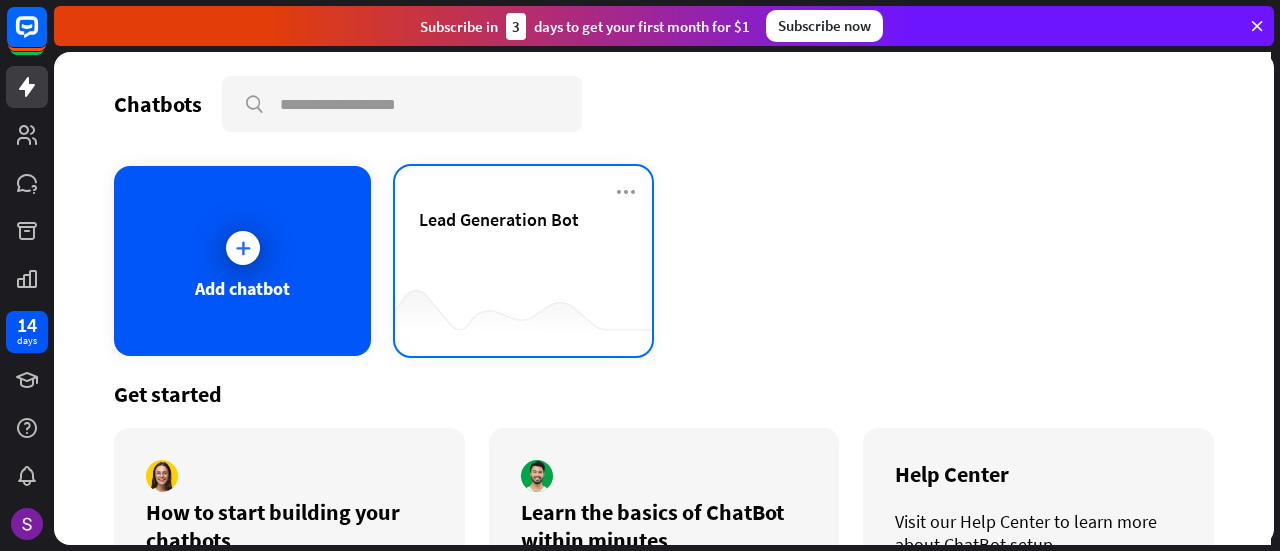 scroll, scrollTop: 0, scrollLeft: 0, axis: both 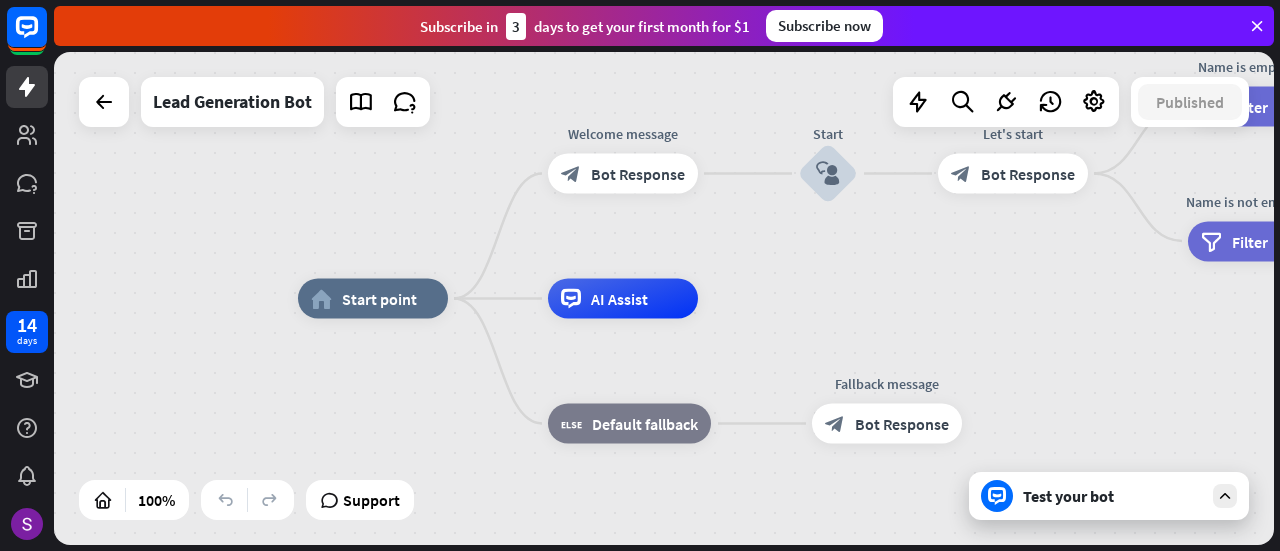 click on "Test your bot" at bounding box center (1113, 496) 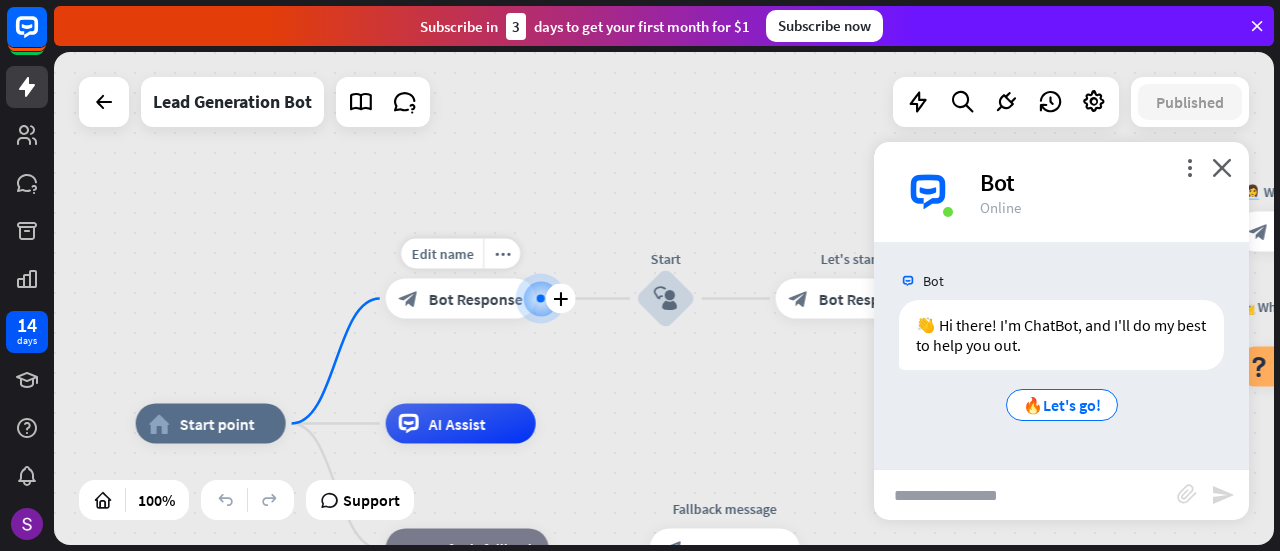 click on "Bot Response" at bounding box center (476, 299) 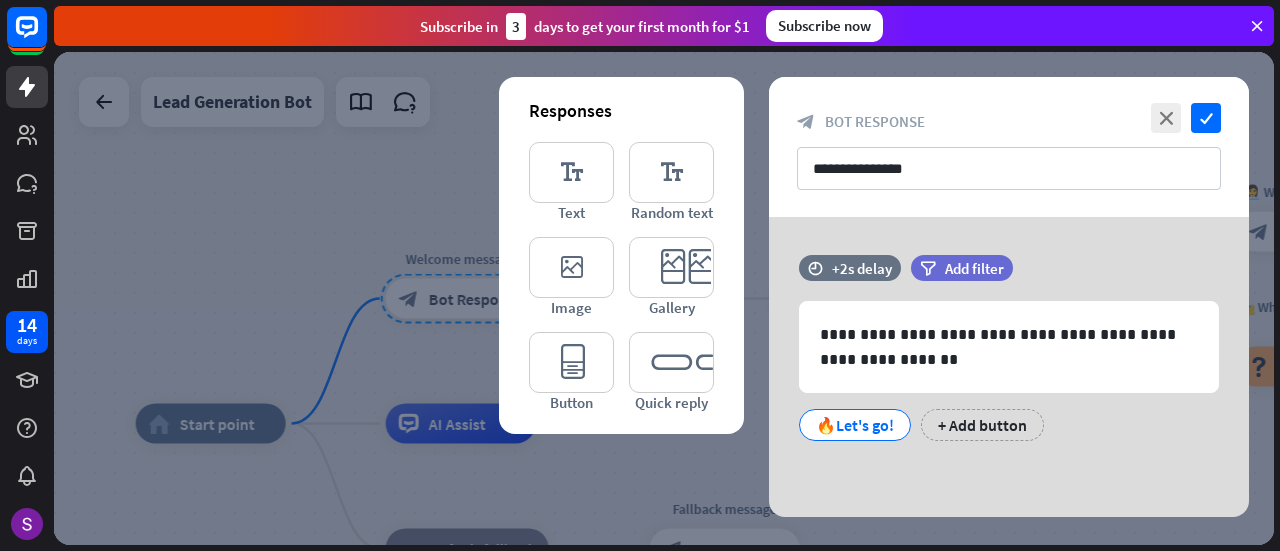 click on "block_bot_response   Bot Response" at bounding box center (1009, 121) 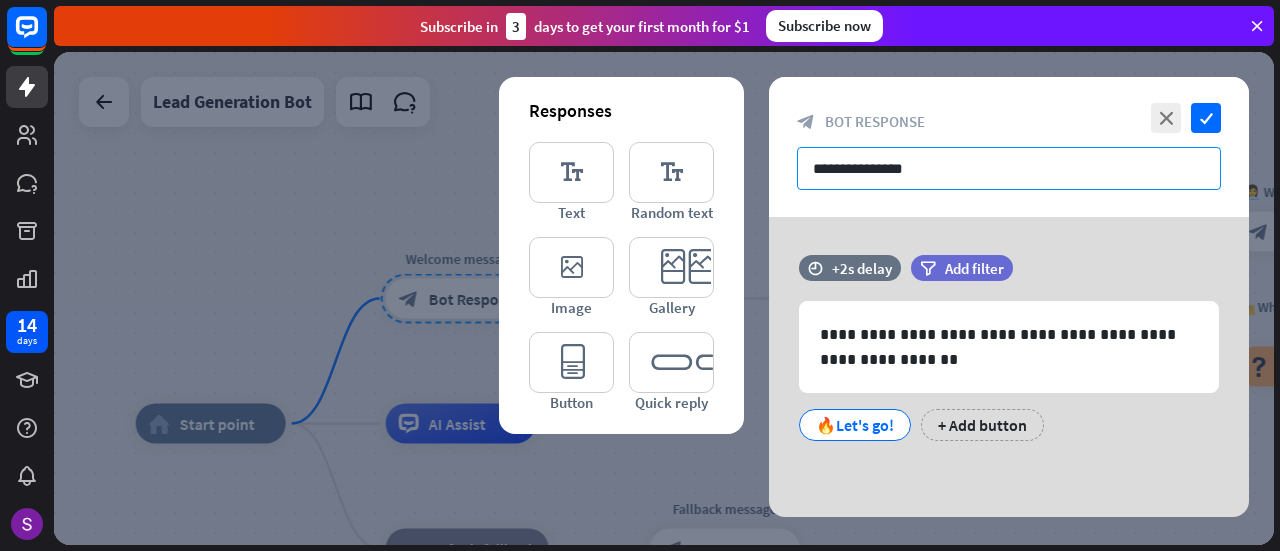 click on "**********" at bounding box center [1009, 168] 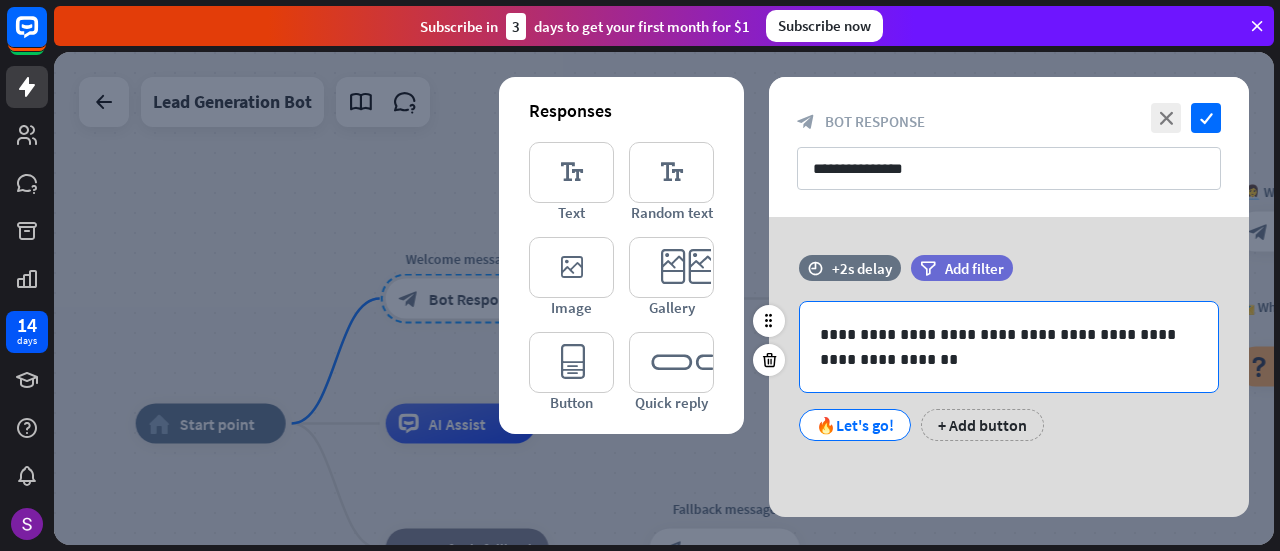 click on "**********" at bounding box center (1009, 347) 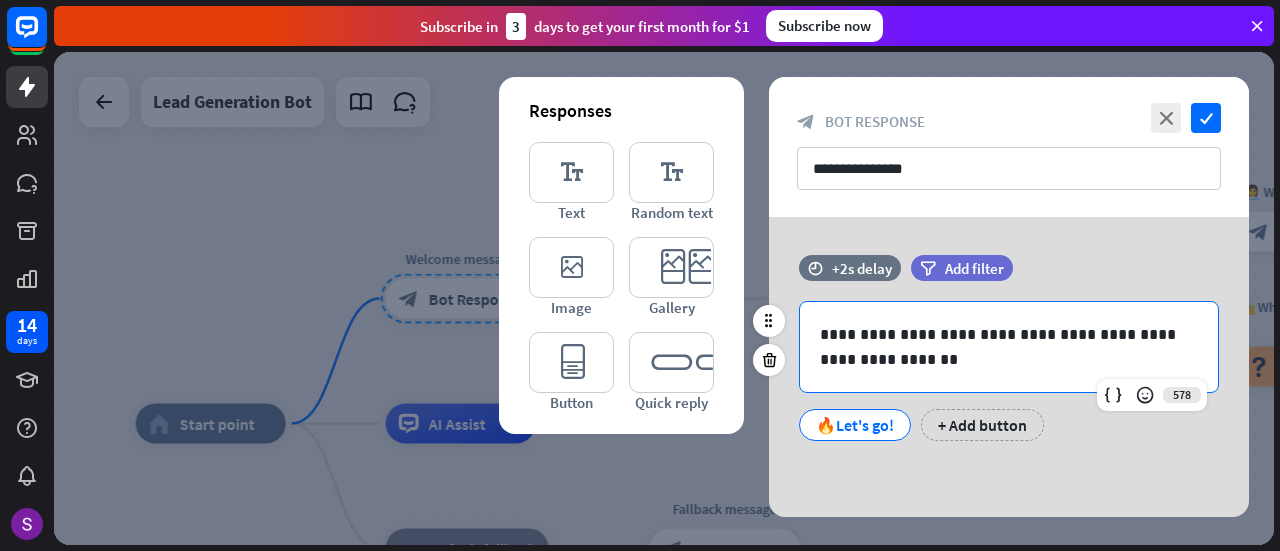 click on "**********" at bounding box center [1009, 347] 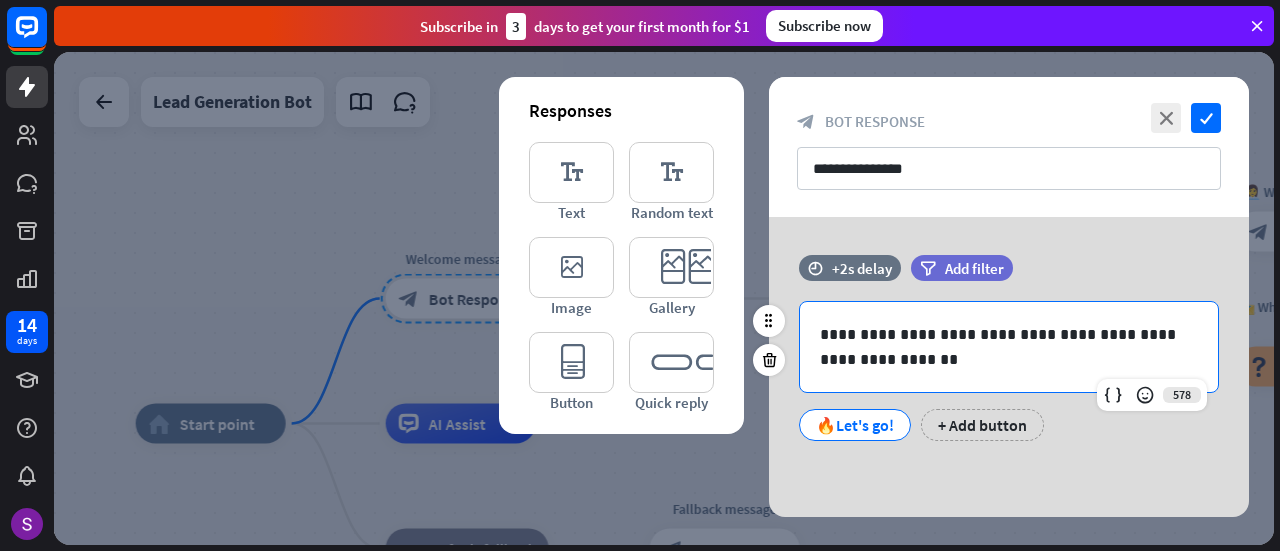 click on "**********" at bounding box center (1009, 347) 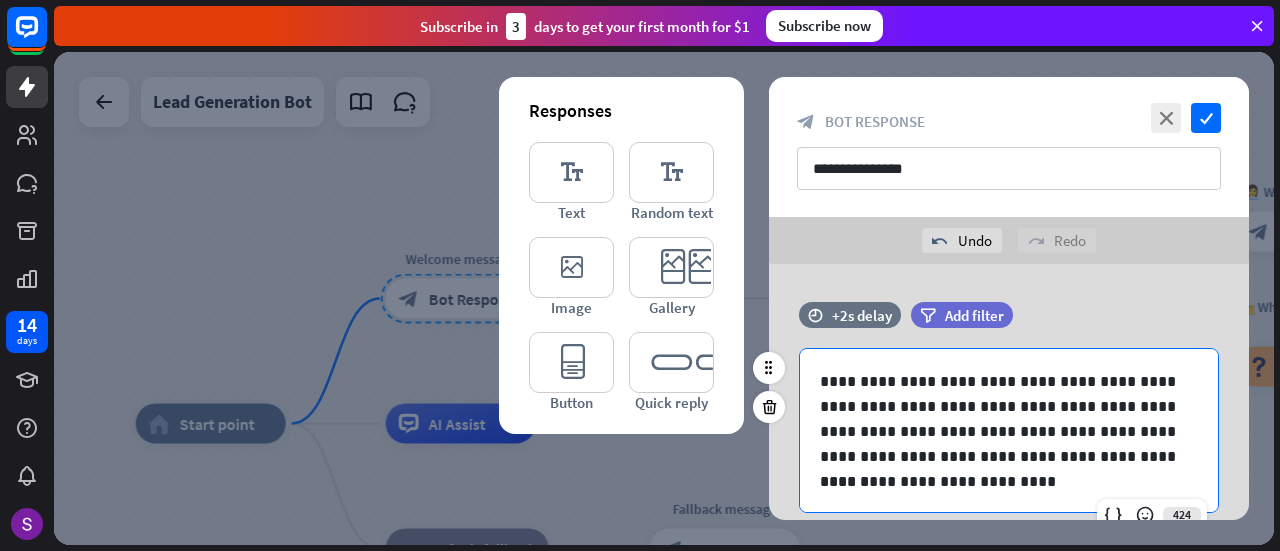 scroll, scrollTop: 1, scrollLeft: 0, axis: vertical 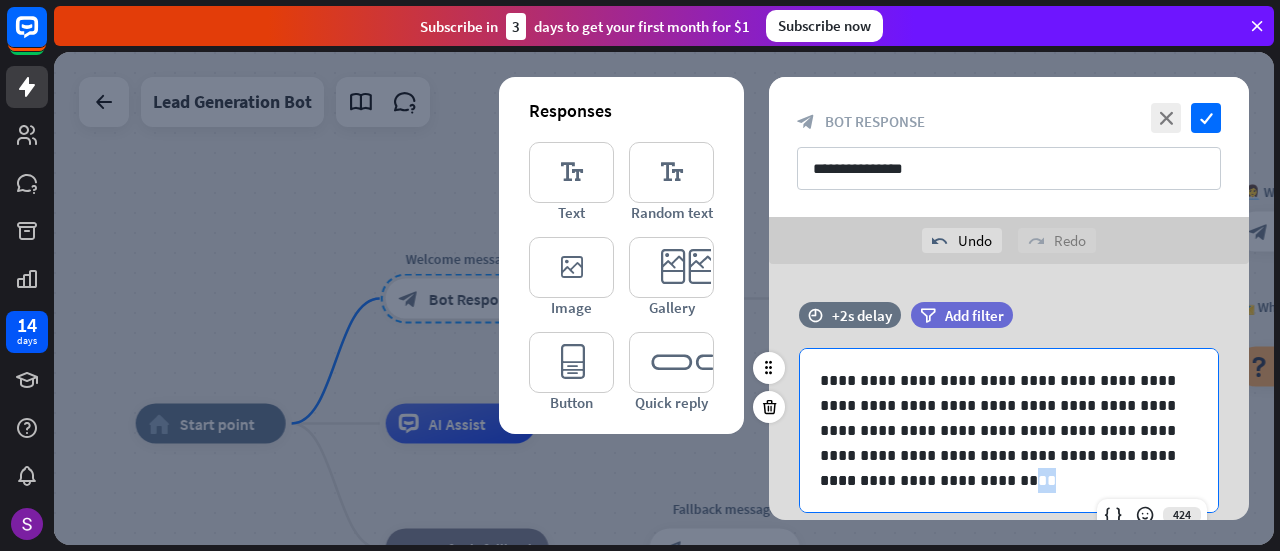 drag, startPoint x: 1035, startPoint y: 478, endPoint x: 1000, endPoint y: 481, distance: 35.128338 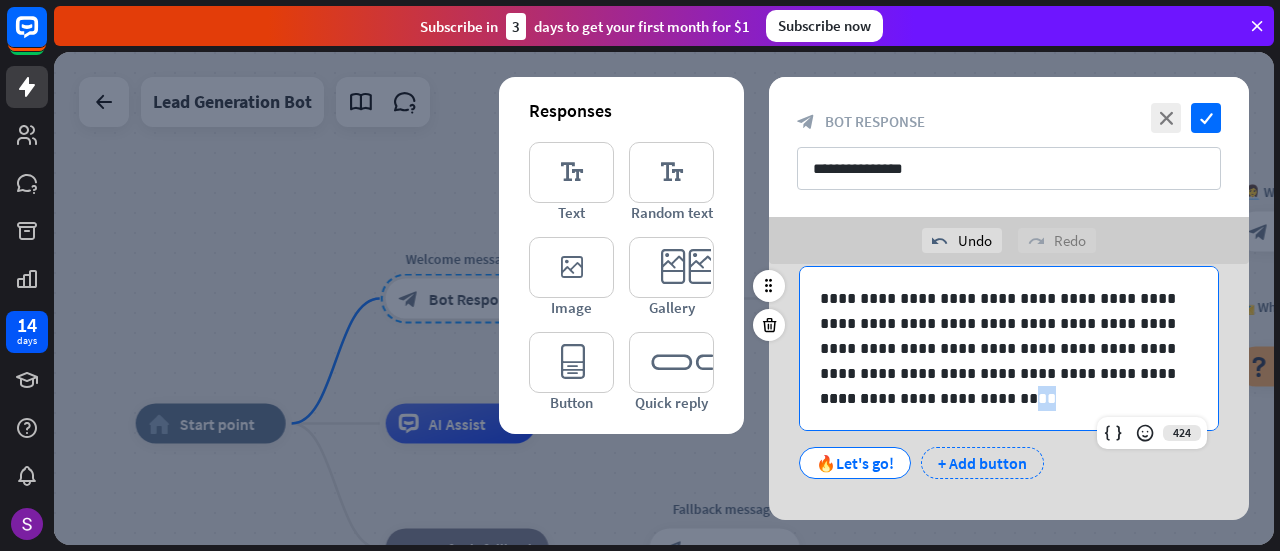 scroll, scrollTop: 110, scrollLeft: 0, axis: vertical 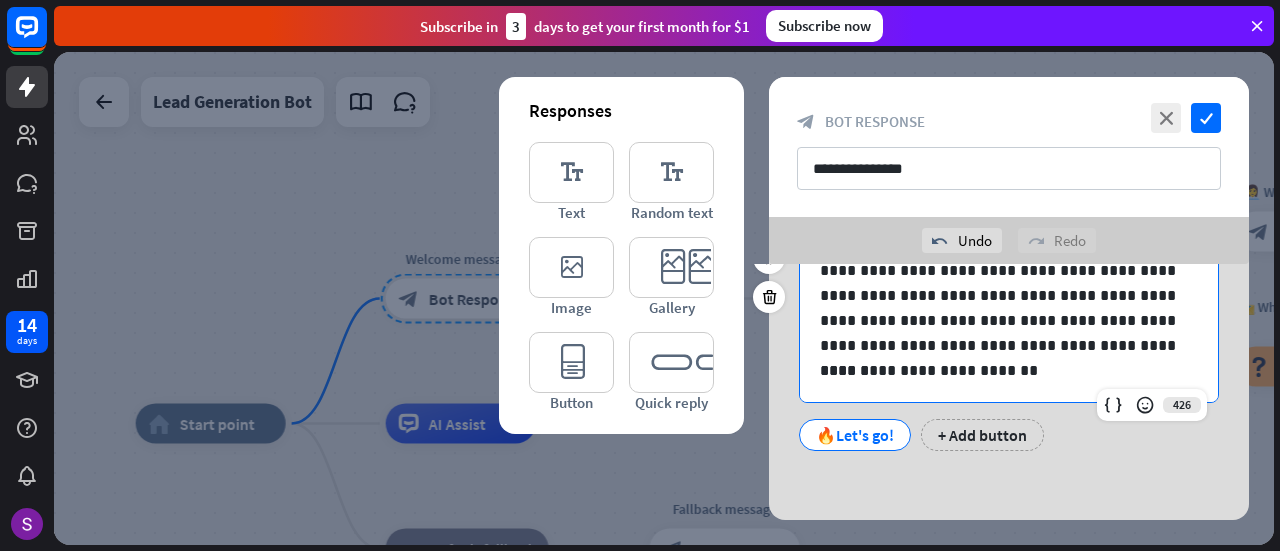 click on "🔥Let's go!" at bounding box center (855, 435) 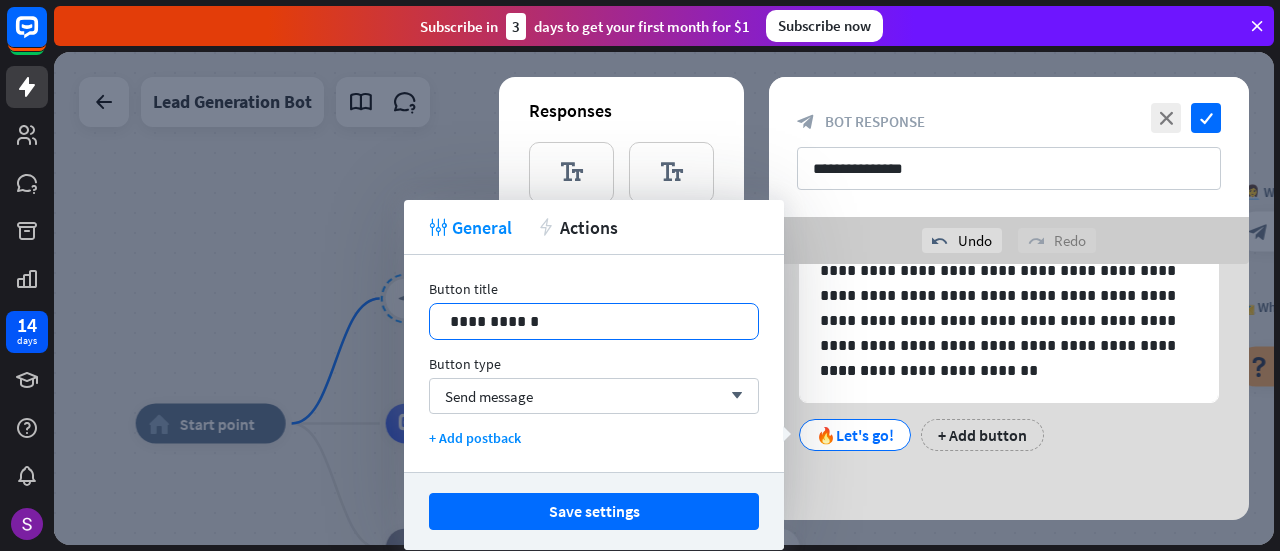 click on "**********" at bounding box center [594, 321] 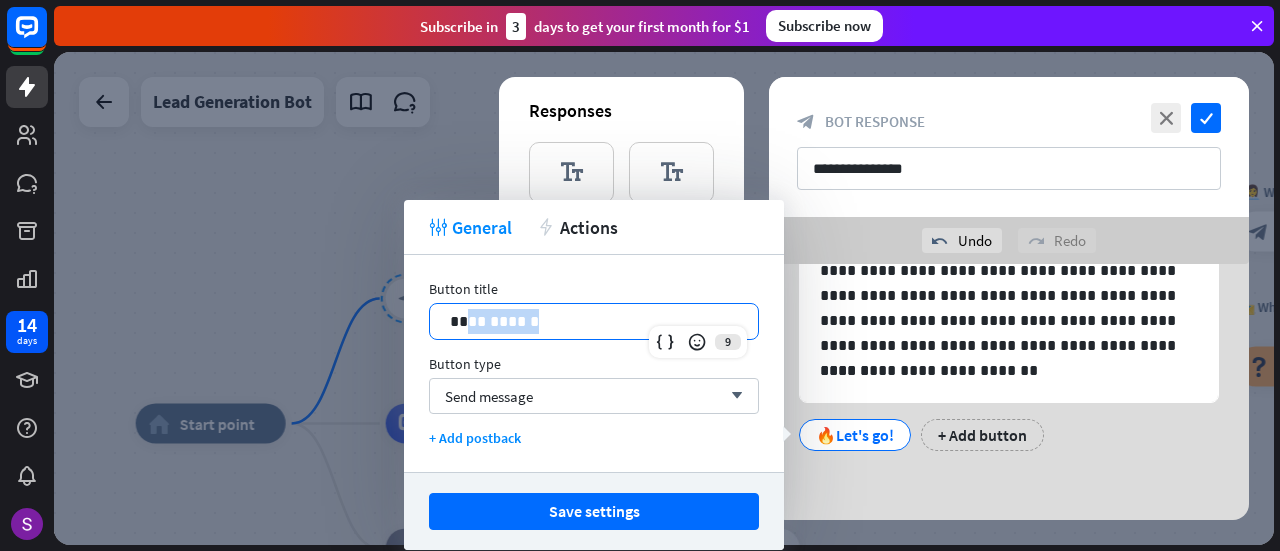 drag, startPoint x: 473, startPoint y: 321, endPoint x: 680, endPoint y: 326, distance: 207.06038 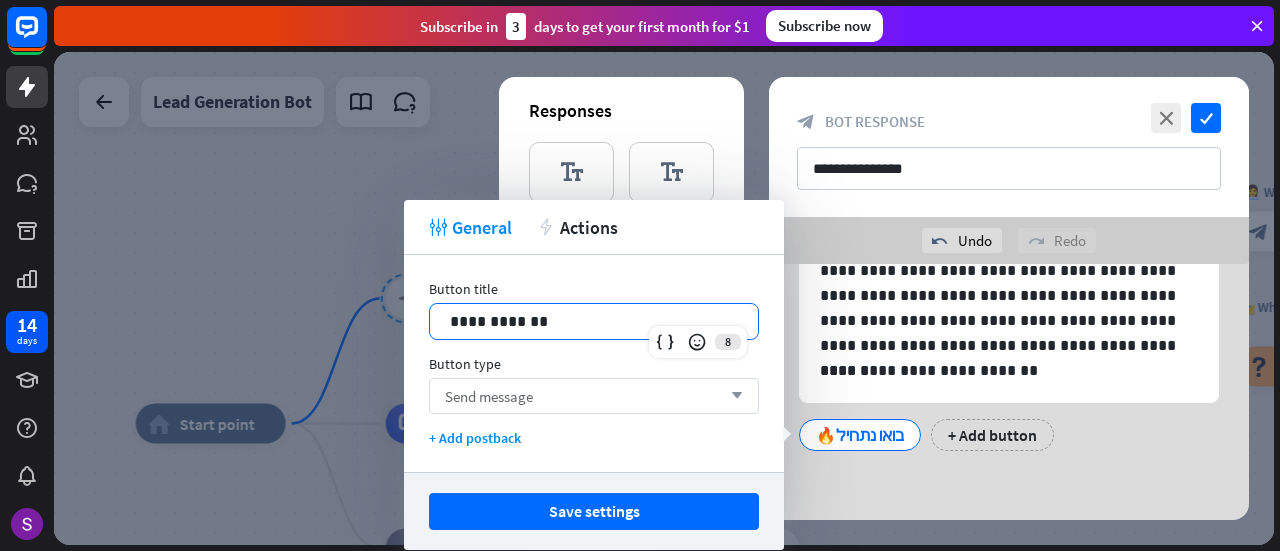 click on "Send message
arrow_down" at bounding box center [594, 396] 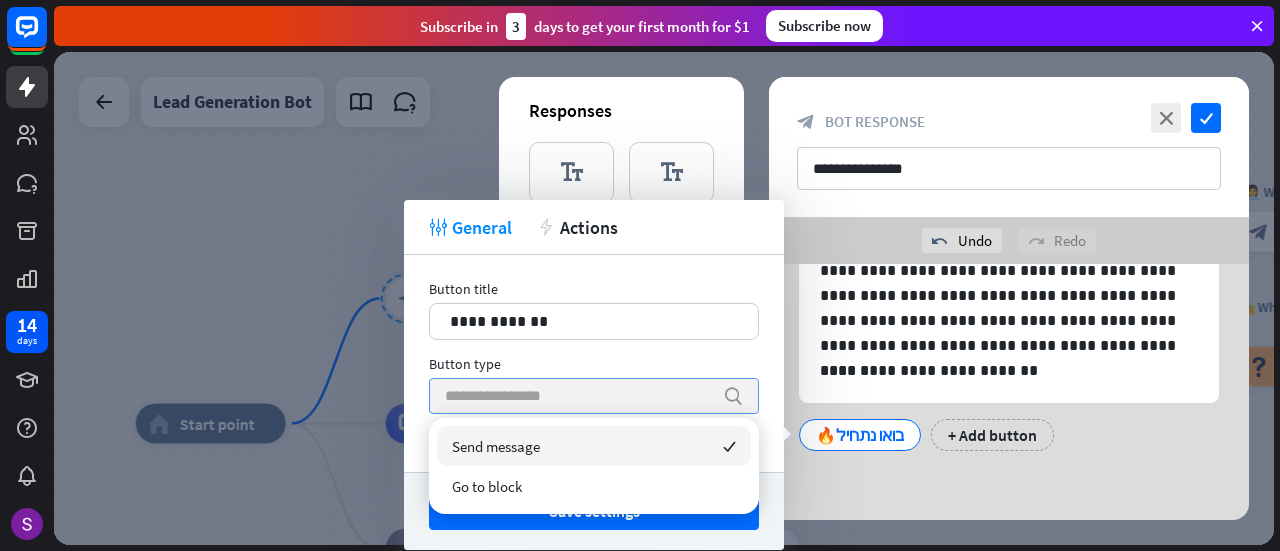 click at bounding box center [579, 396] 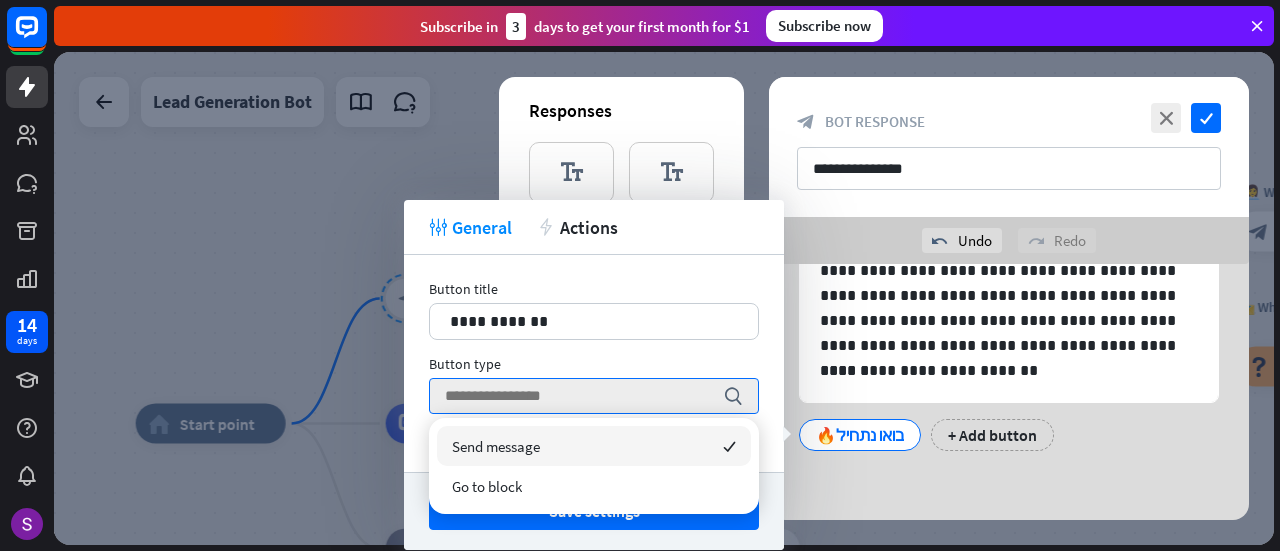 click on "Button type" at bounding box center (594, 364) 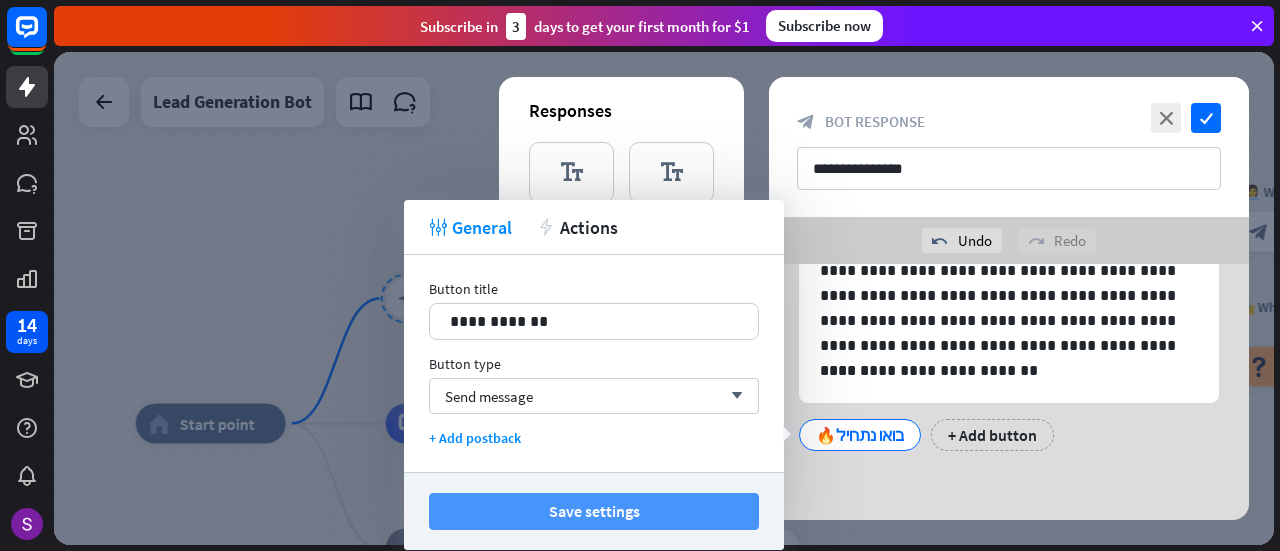 click on "Save settings" at bounding box center (594, 511) 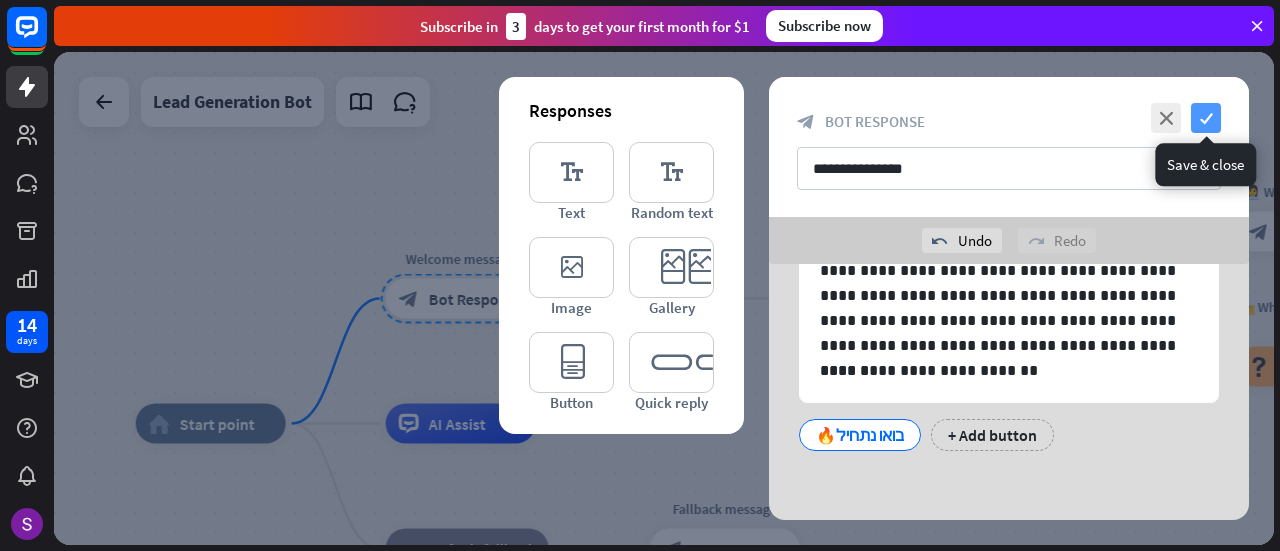 click on "check" at bounding box center (1206, 118) 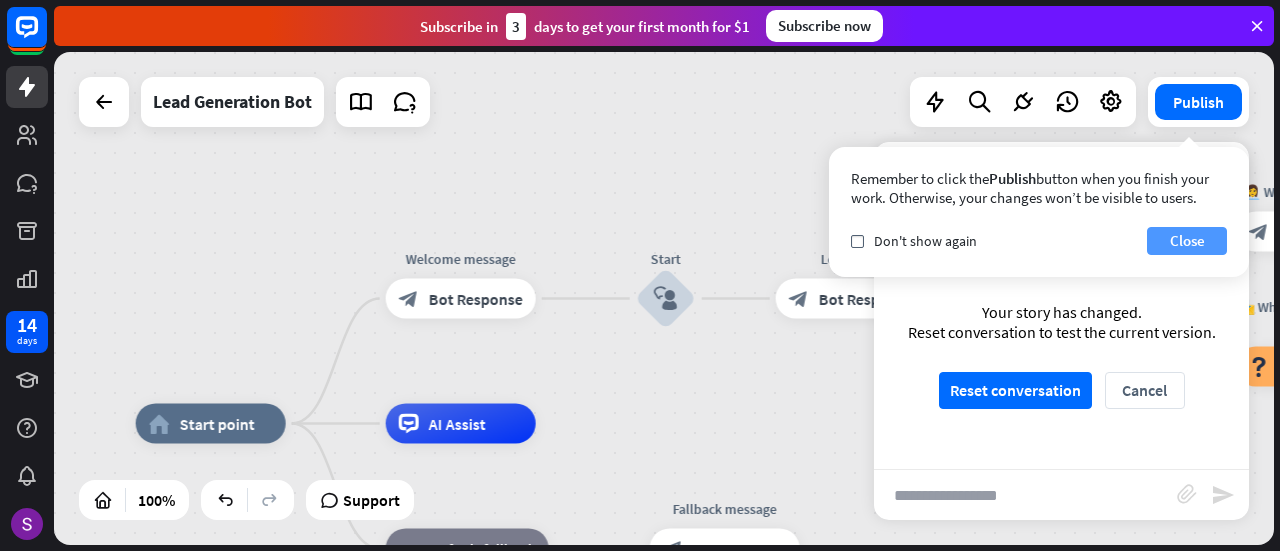 click on "Close" at bounding box center [1187, 241] 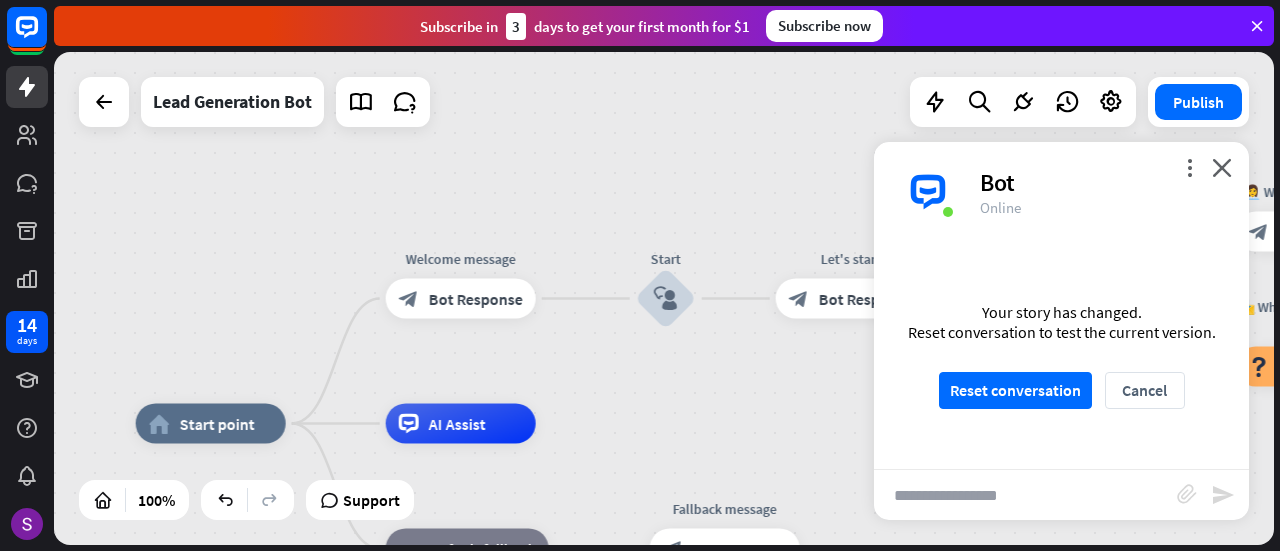 click on "Your story has changed.
Reset conversation to test the current version.
Reset conversation
Cancel" at bounding box center [1061, 355] 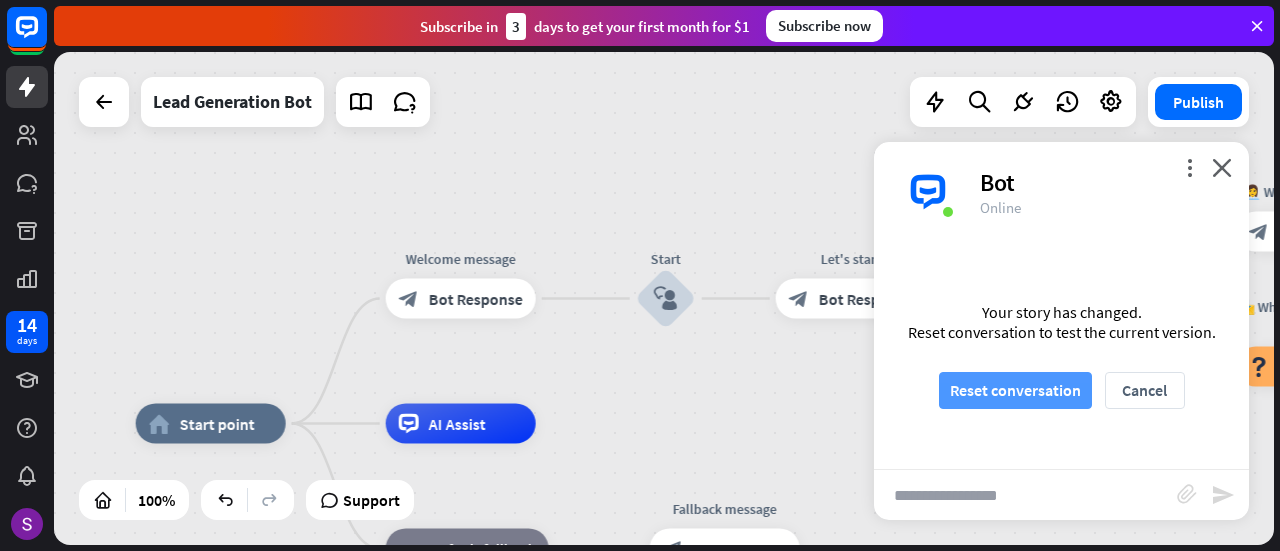 click on "Reset conversation" at bounding box center (1015, 390) 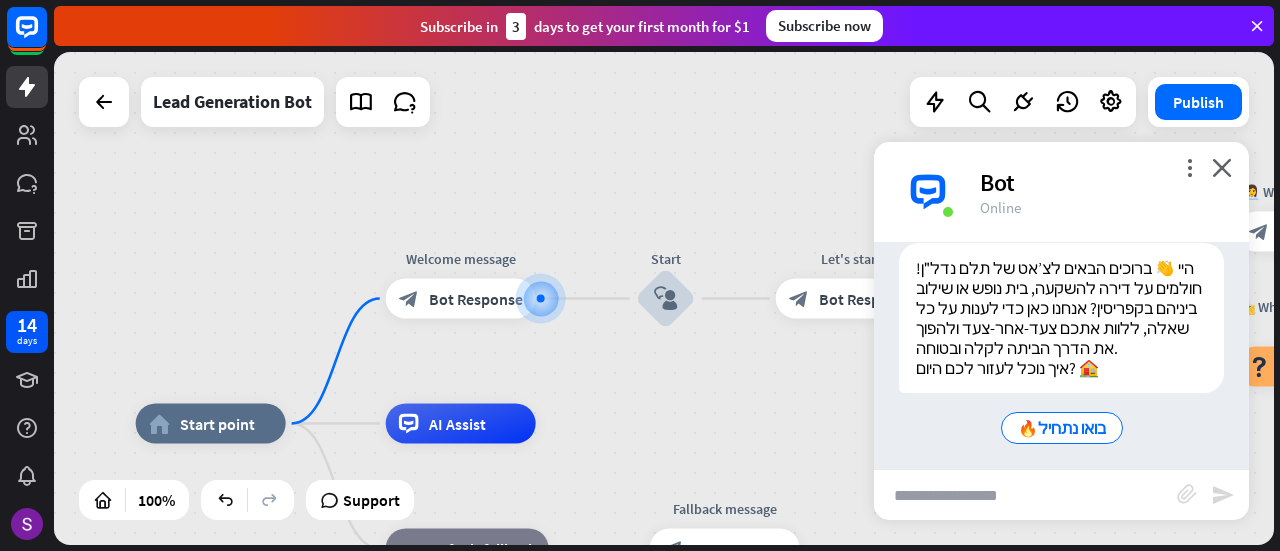scroll, scrollTop: 65, scrollLeft: 0, axis: vertical 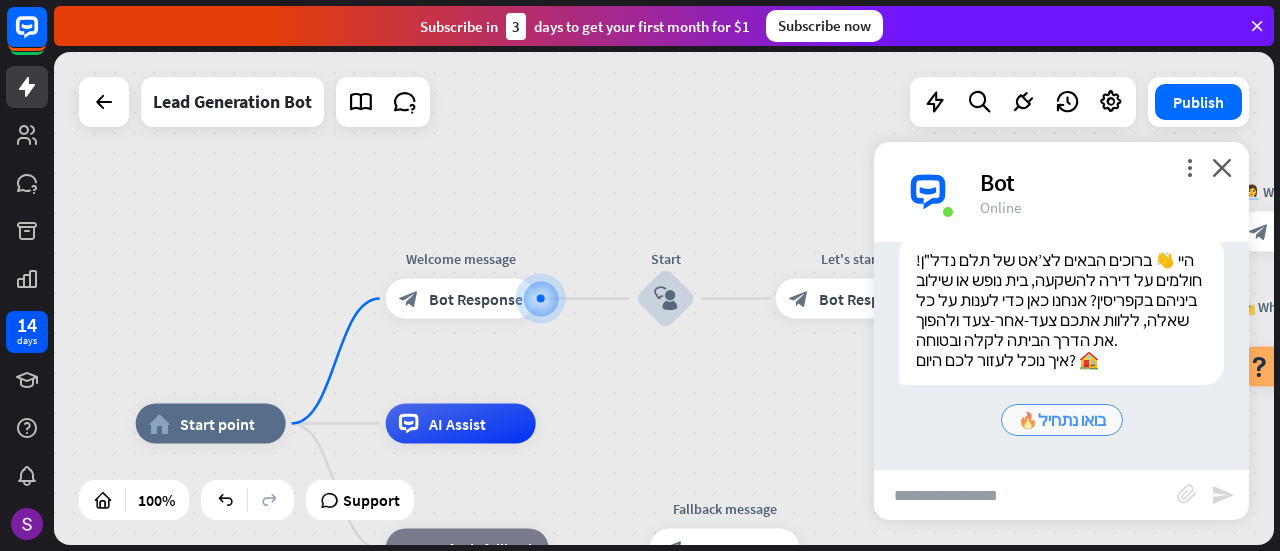 click on "🔥בואו נתחיל" at bounding box center (1062, 420) 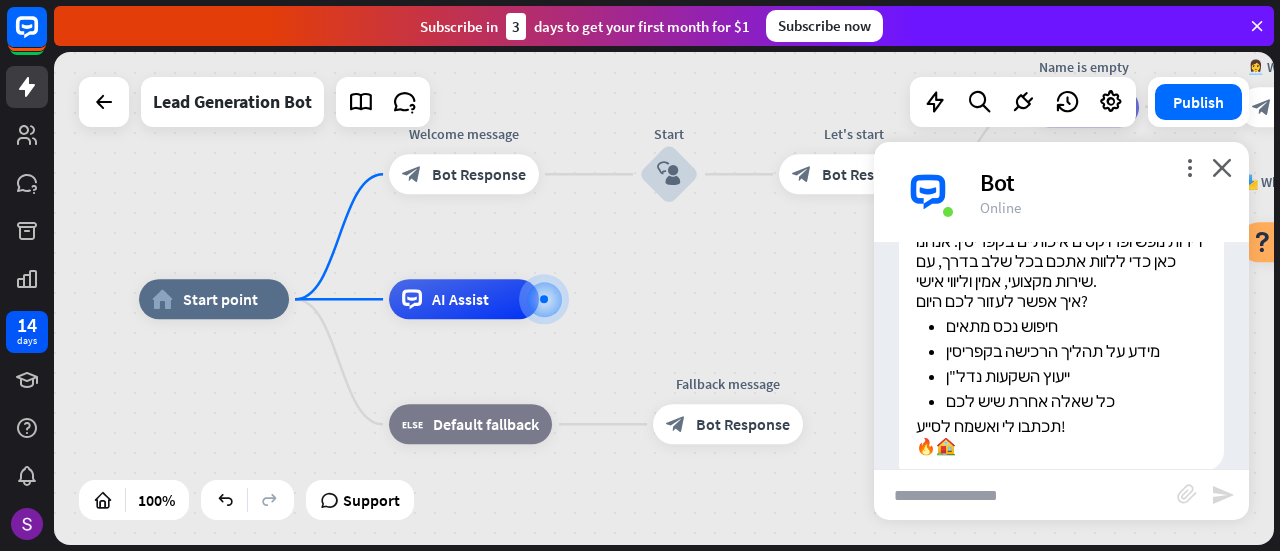 scroll, scrollTop: 451, scrollLeft: 0, axis: vertical 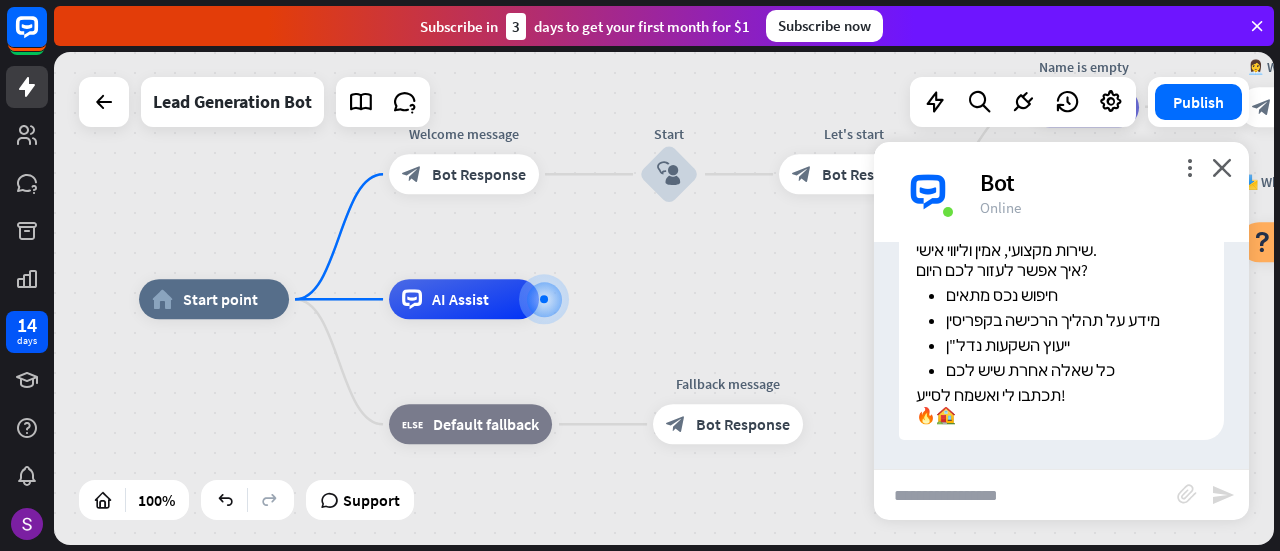 click on "מידע על תהליך הרכישה בקפריסין" at bounding box center (1076, 320) 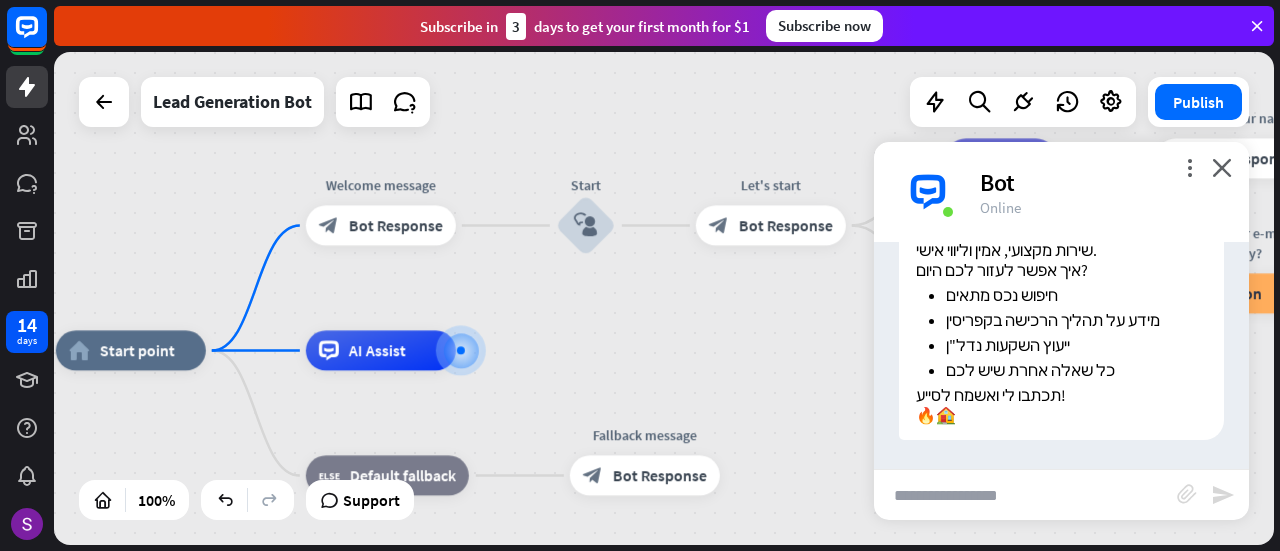 drag, startPoint x: 700, startPoint y: 340, endPoint x: 618, endPoint y: 391, distance: 96.56604 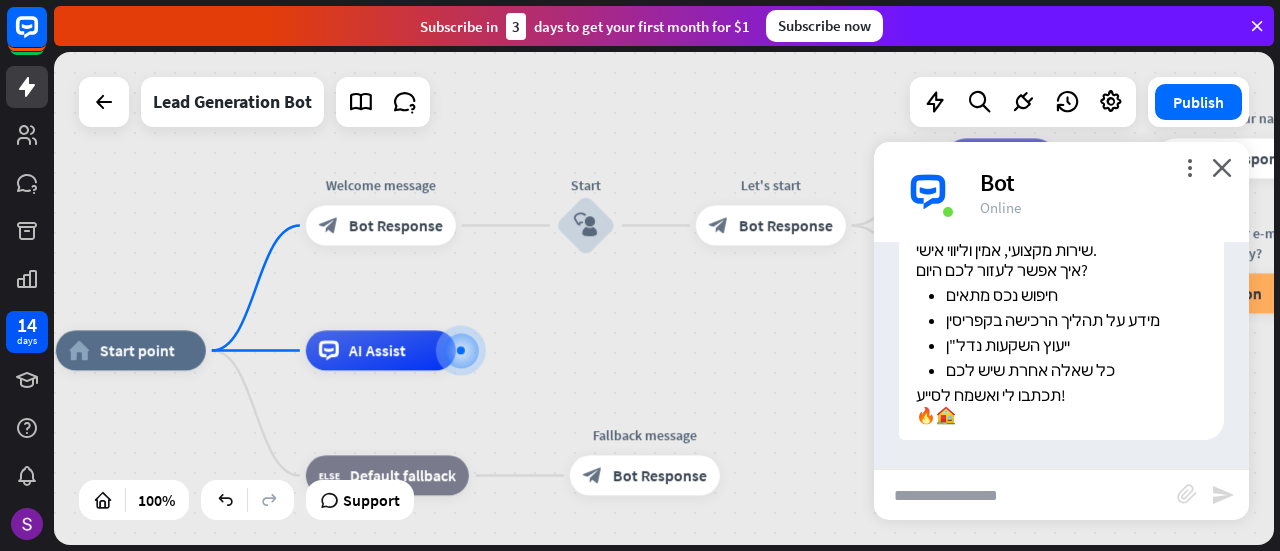 click on "home_2   Start point                 Welcome message   Bot Response                 Start   block_user_input                 Let's start   Bot Response                 Name is empty   Filter                 👩‍💼 What's your name?   Bot Response                 Name   block_user_input                 Name is not empty   Filter                 📩 What's your e-mail & company?   Question                   Success                 🌐 How big is your team?   Bot Response                 Team   block_user_input                 🚀 What's your need?   Bot Response                 CompanyNeed   block_user_input                 ✅ Thank you!   Bot Response                   Close chat                     AI Assist                       Default fallback" at bounding box center [666, 597] 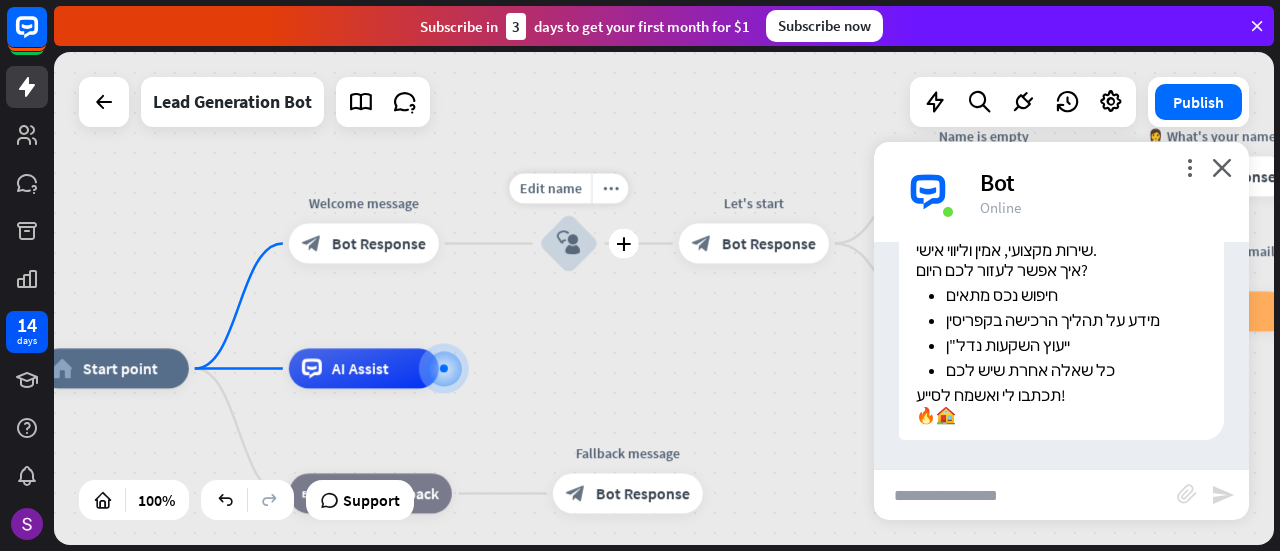 drag, startPoint x: 558, startPoint y: 285, endPoint x: 541, endPoint y: 304, distance: 25.495098 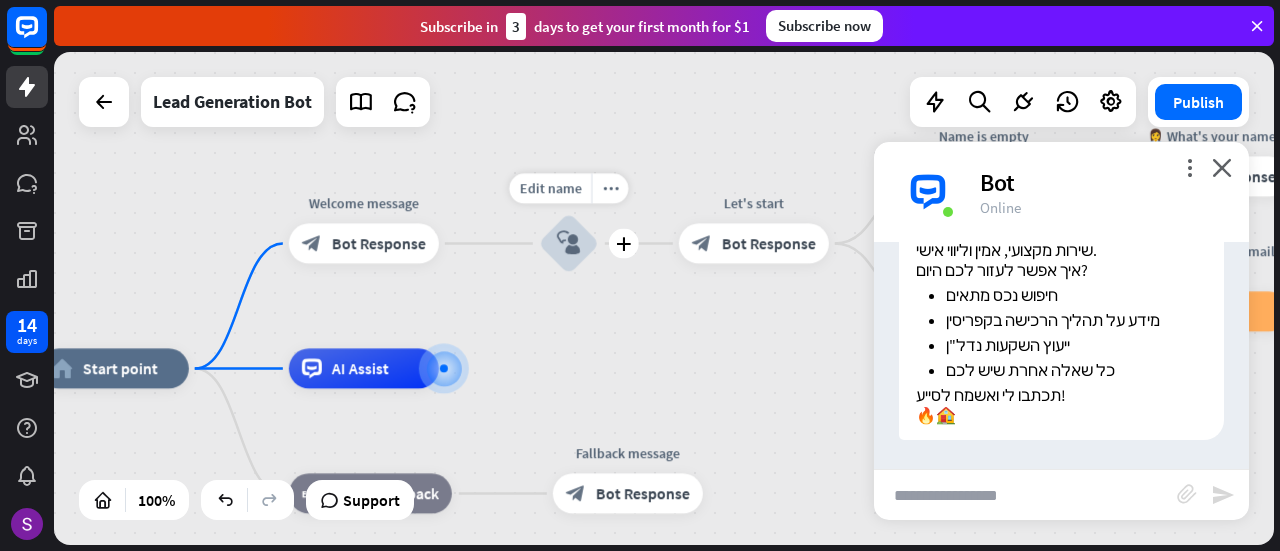 click on "Edit name   more_horiz         plus   Start   block_user_input" at bounding box center [569, 244] 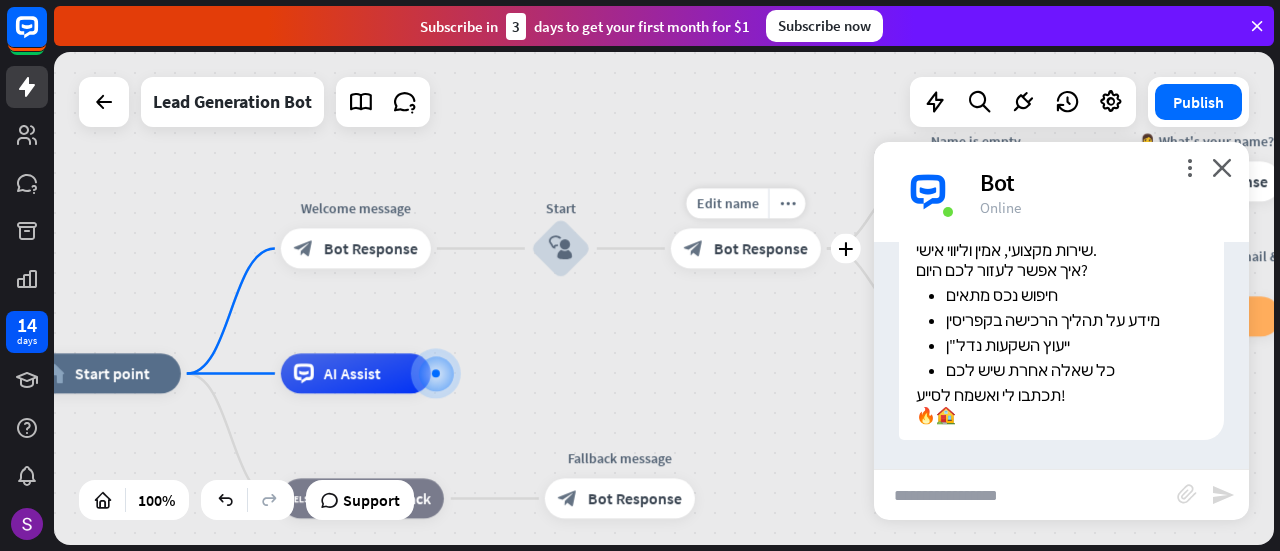 drag, startPoint x: 694, startPoint y: 291, endPoint x: 602, endPoint y: 347, distance: 107.70329 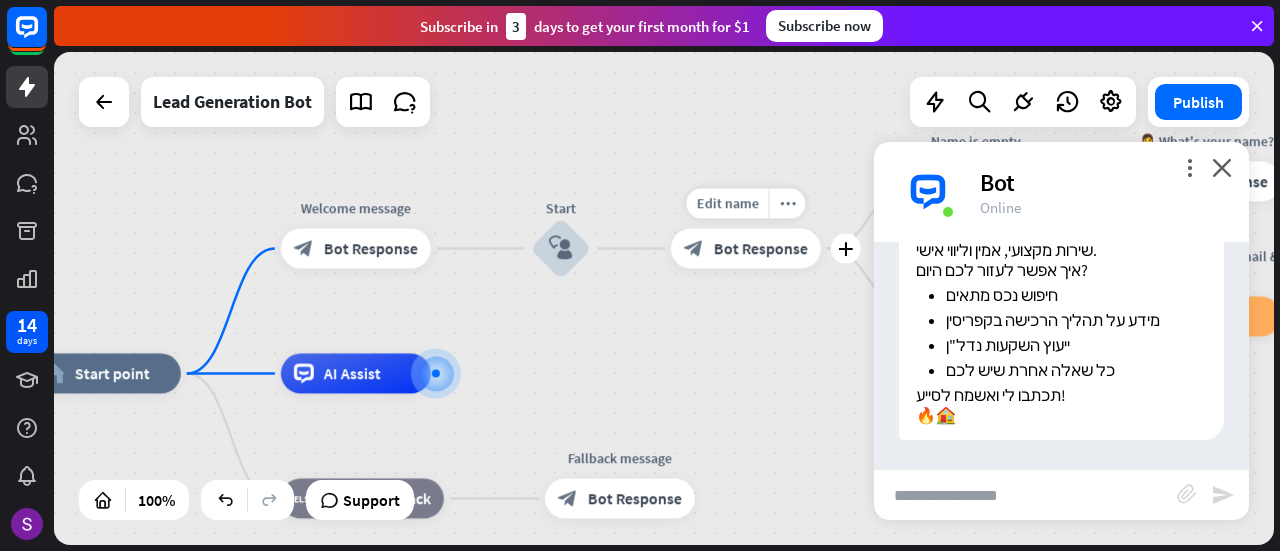 click on "Edit name   more_horiz         plus   Let's start   block_bot_response   Bot Response" at bounding box center [746, 249] 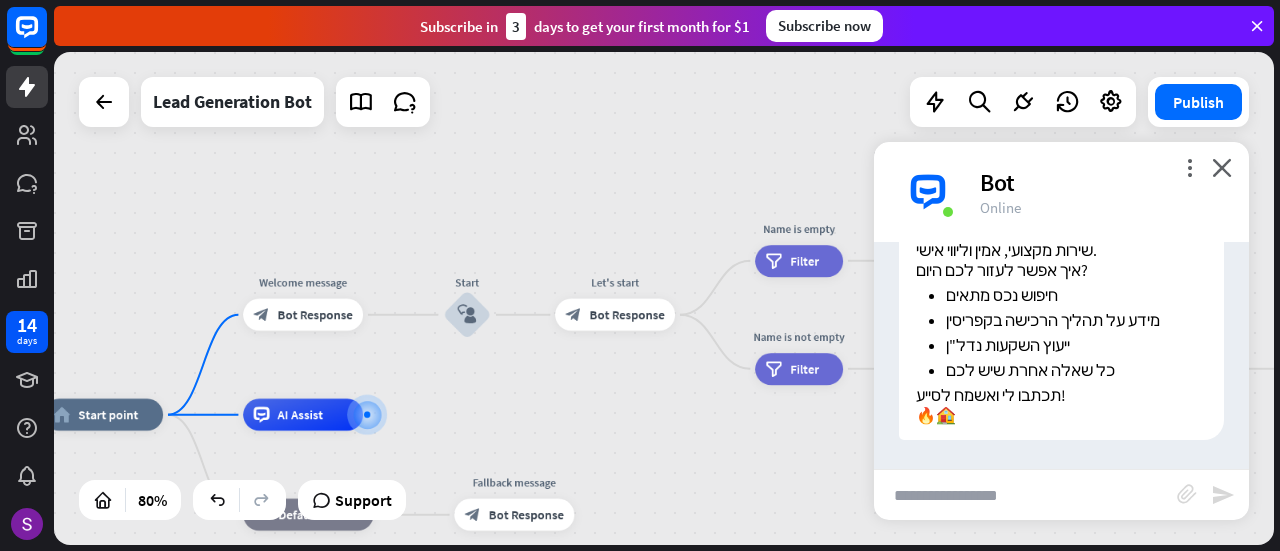 drag, startPoint x: 655, startPoint y: 366, endPoint x: 520, endPoint y: 375, distance: 135.29967 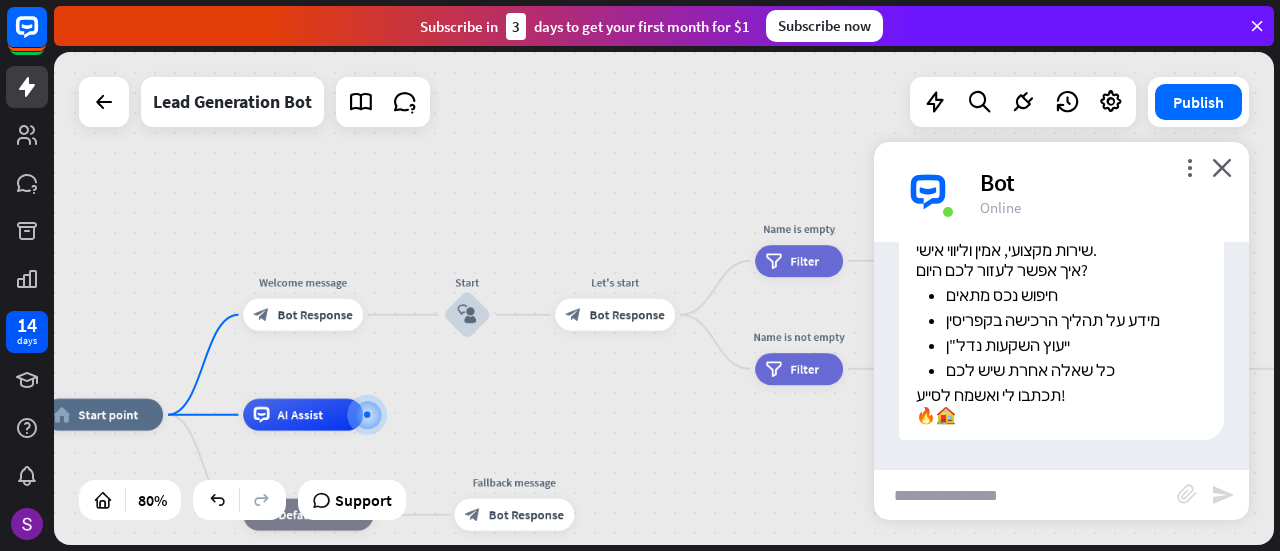 click on "home_2   Start point                 Welcome message   Bot Response                 Start   block_user_input                 Let's start   Bot Response                 Name is empty   Filter                 👩‍💼 What's your name?   Bot Response                 Name   block_user_input                 Name is not empty   Filter                 📩 What's your e-mail & company?   Question                   Success                 🌐 How big is your team?   Bot Response                 Team   block_user_input                 🚀 What's your need?   Bot Response                 CompanyNeed   block_user_input                 ✅ Thank you!   Bot Response                   Close chat                     AI Assist                       Default fallback" at bounding box center [664, 298] 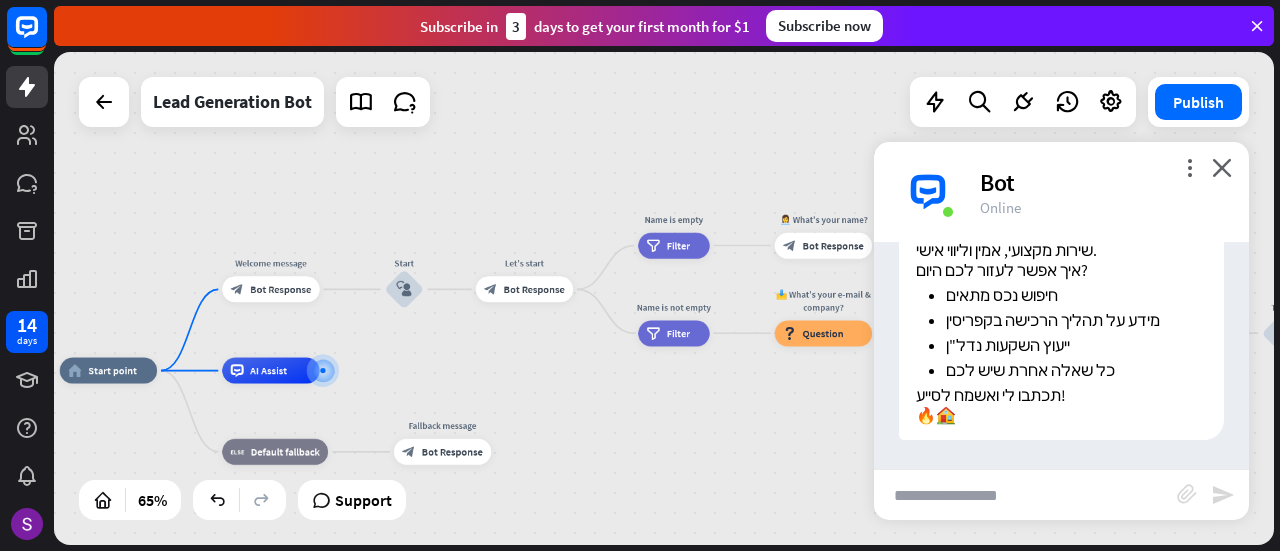 drag, startPoint x: 376, startPoint y: 413, endPoint x: 388, endPoint y: 371, distance: 43.68066 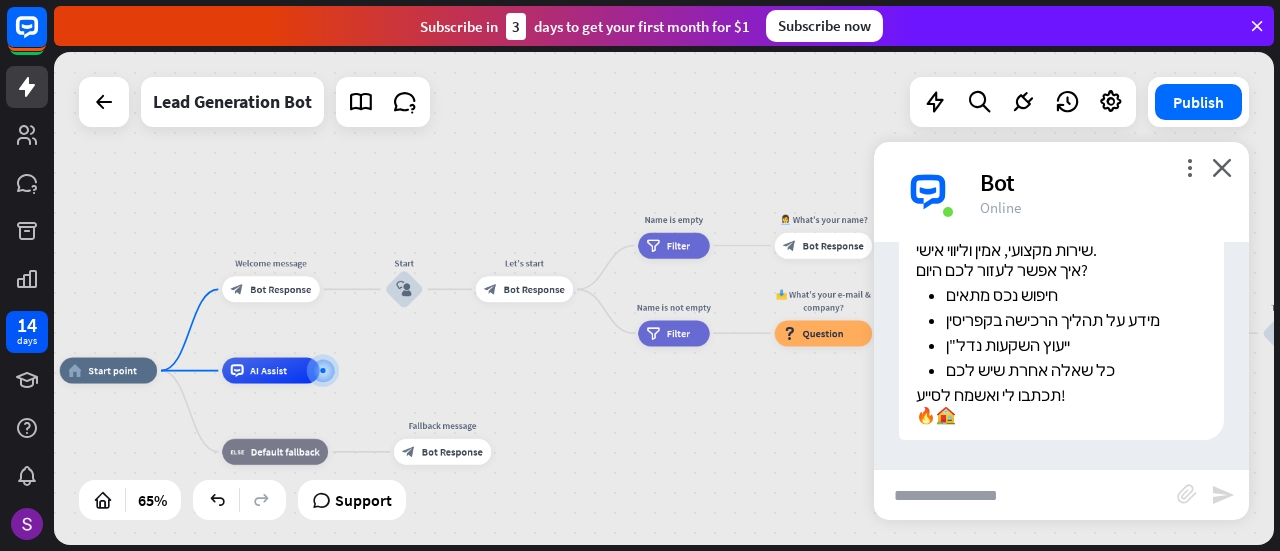 click on "home_2   Start point                 Welcome message   Bot Response                 Start   block_user_input                 Let's start   Bot Response                 Name is empty   Filter                 👩‍💼 What's your name?   Bot Response                 Name   block_user_input                 Name is not empty   Filter                 📩 What's your e-mail & company?   Question                   Success                 🌐 How big is your team?   Bot Response                 Team   block_user_input                 🚀 What's your need?   Bot Response                 CompanyNeed   block_user_input                 ✅ Thank you!   Bot Response                   Close chat                     AI Assist                       Default fallback" at bounding box center (456, 531) 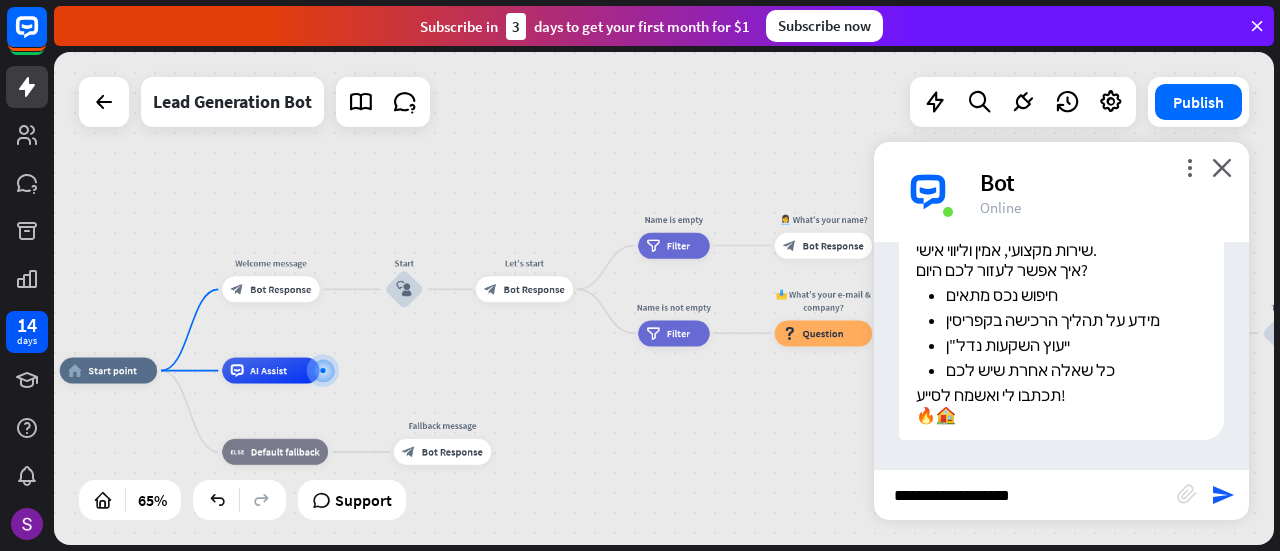 type on "**********" 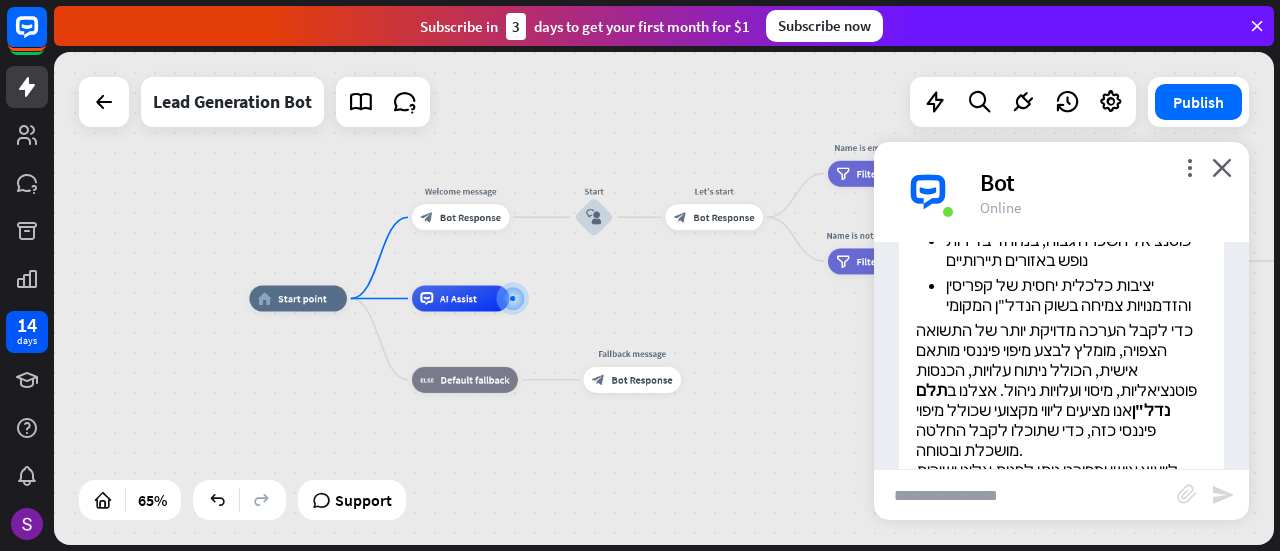 scroll, scrollTop: 927, scrollLeft: 0, axis: vertical 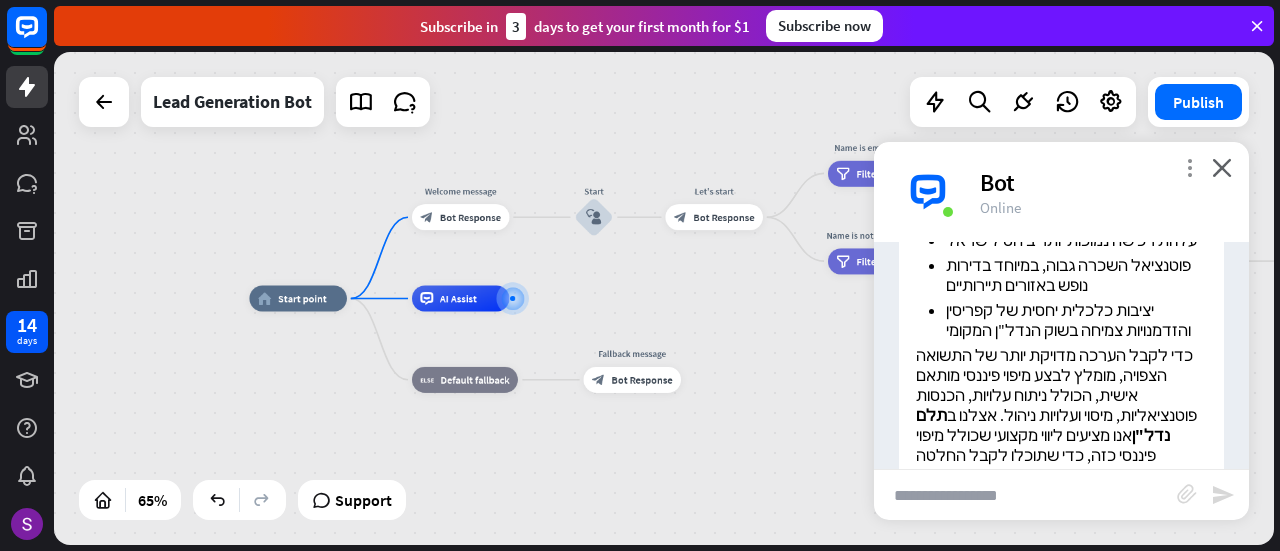click on "more_vert" at bounding box center (1189, 167) 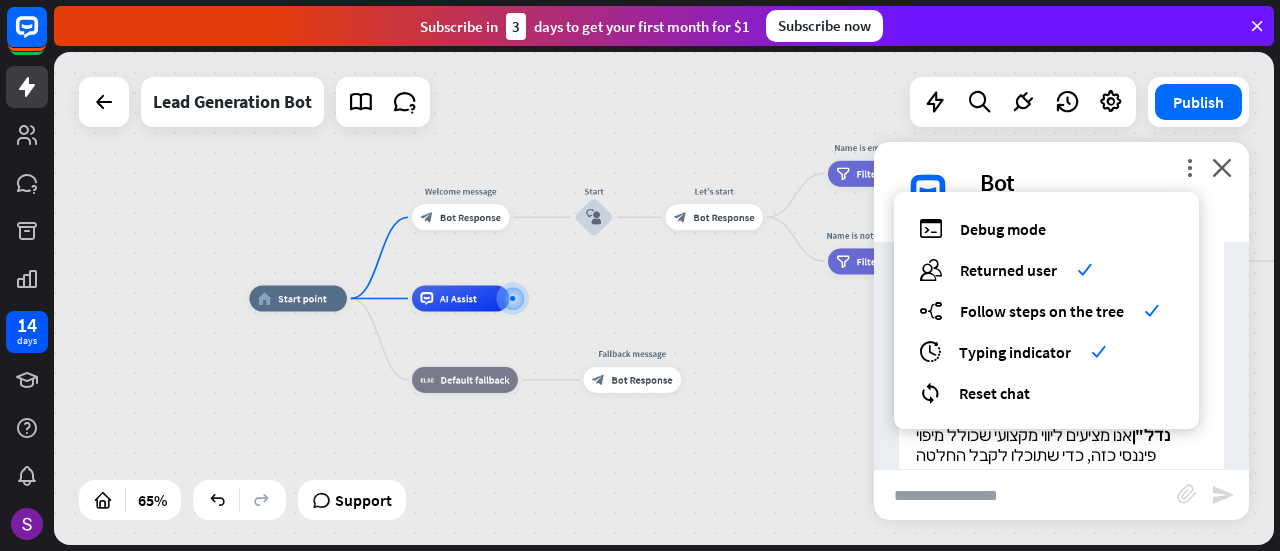 click on "כדי לקבל הערכה מדויקת יותר של התשואה הצפויה, מומלץ לבצע מיפוי פיננסי מותאם אישית, הכולל ניתוח עלויות, הכנסות פוטנציאליות, מיסוי ועלויות ניהול. אצלנו ב תלם נדל"ן  אנו מציעים ליווי מקצועי שכולל מיפוי פיננסי כזה, כדי שתוכלו לקבל החלטה מושכלת ובטוחה." at bounding box center [1061, 415] 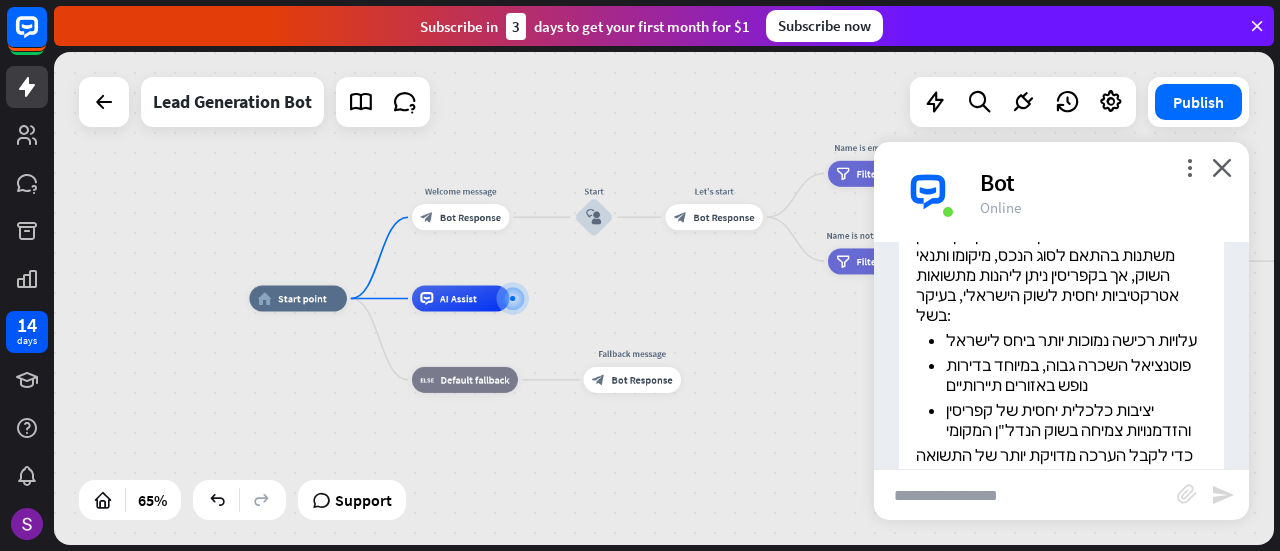 scroll, scrollTop: 727, scrollLeft: 0, axis: vertical 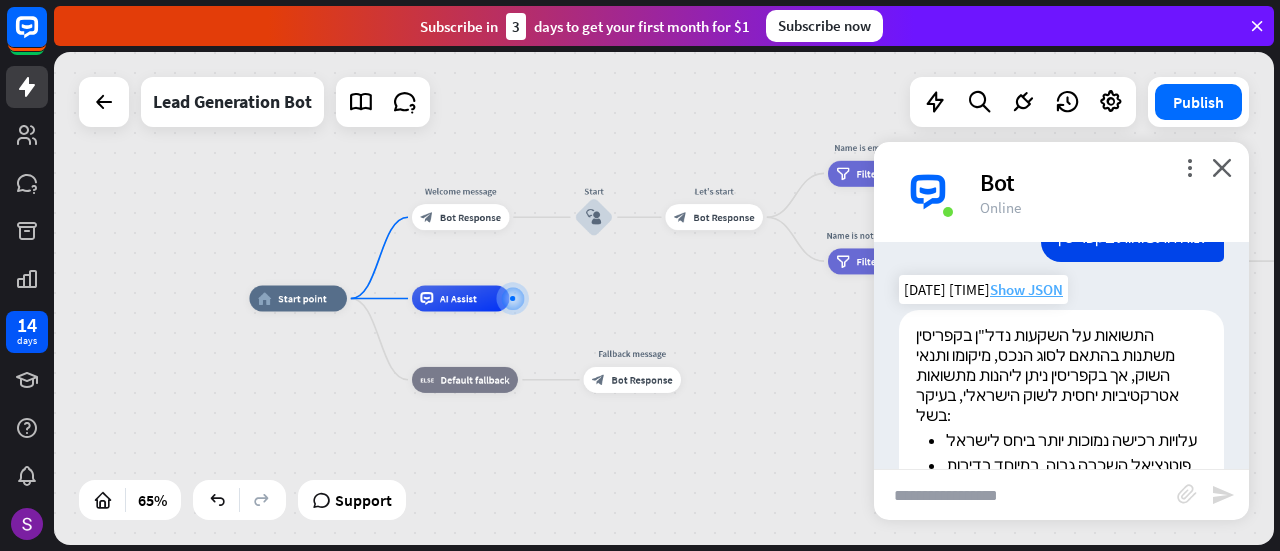 click on "Show JSON" at bounding box center [1026, 289] 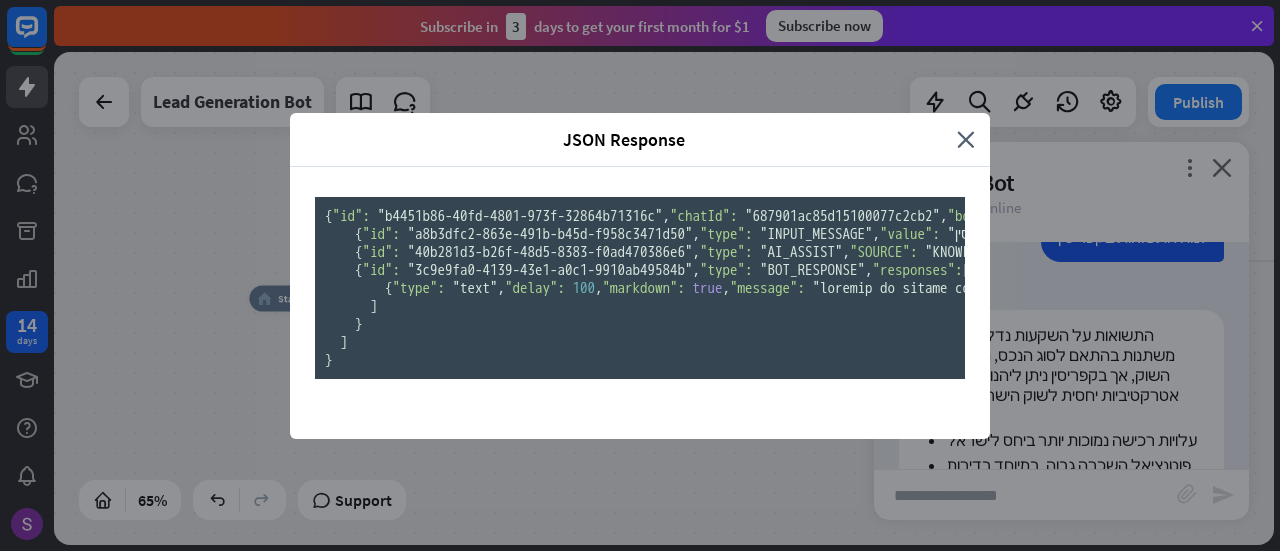 scroll, scrollTop: 200, scrollLeft: 0, axis: vertical 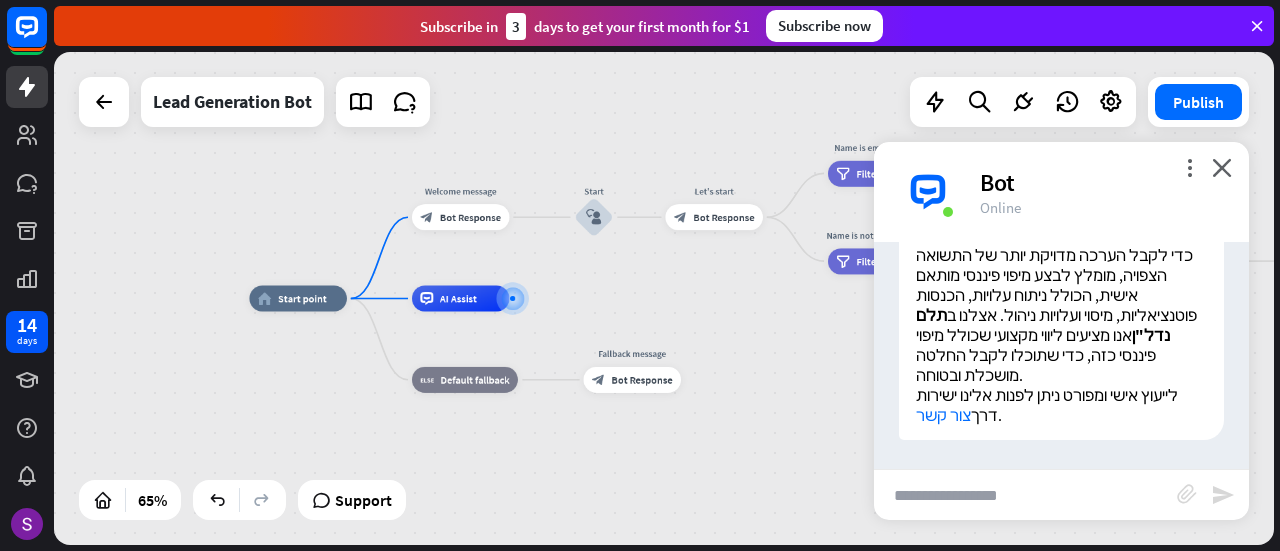 click at bounding box center [1025, 495] 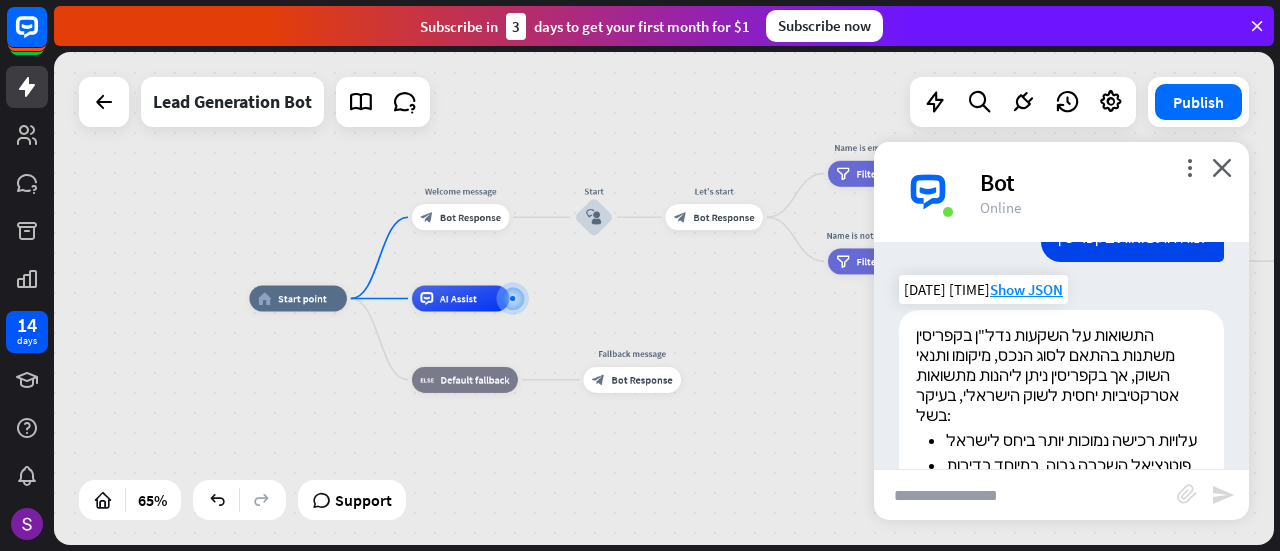 scroll, scrollTop: 1027, scrollLeft: 0, axis: vertical 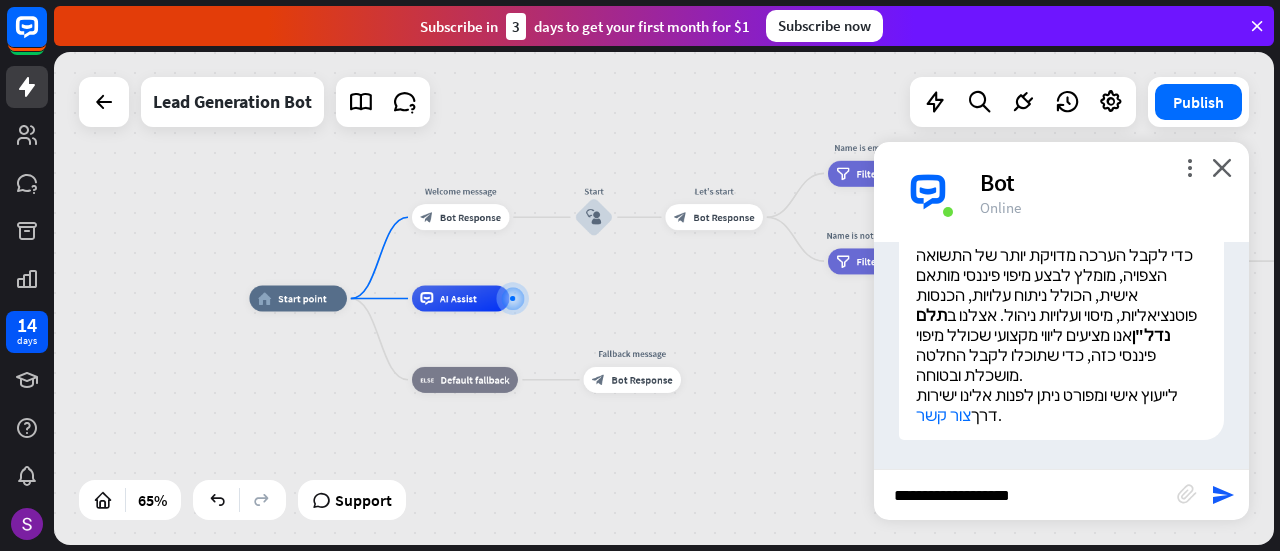 type on "**********" 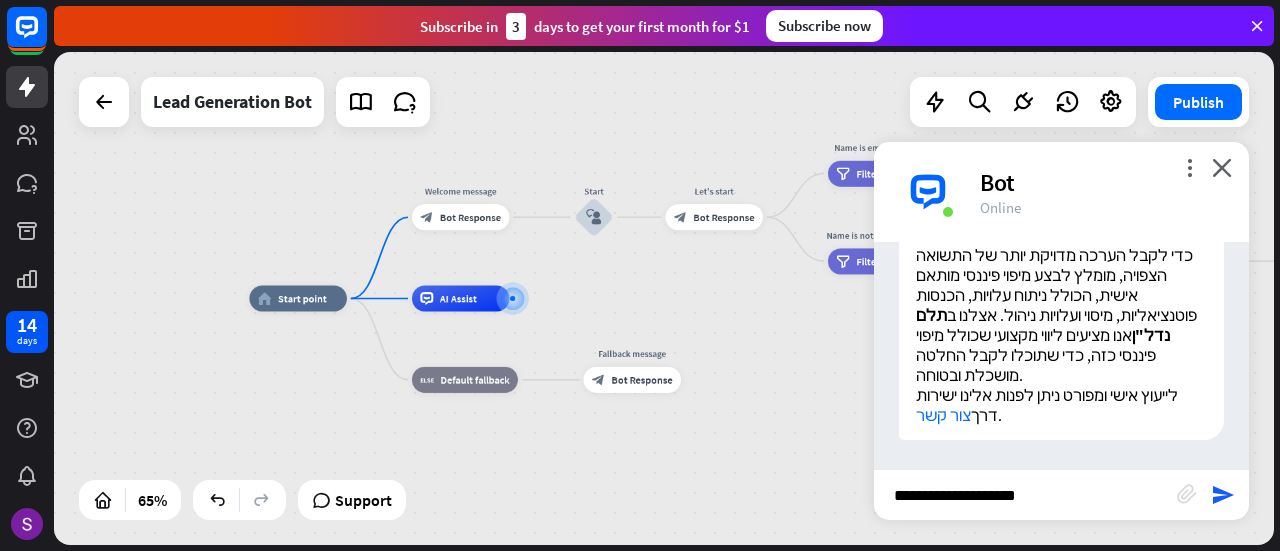type 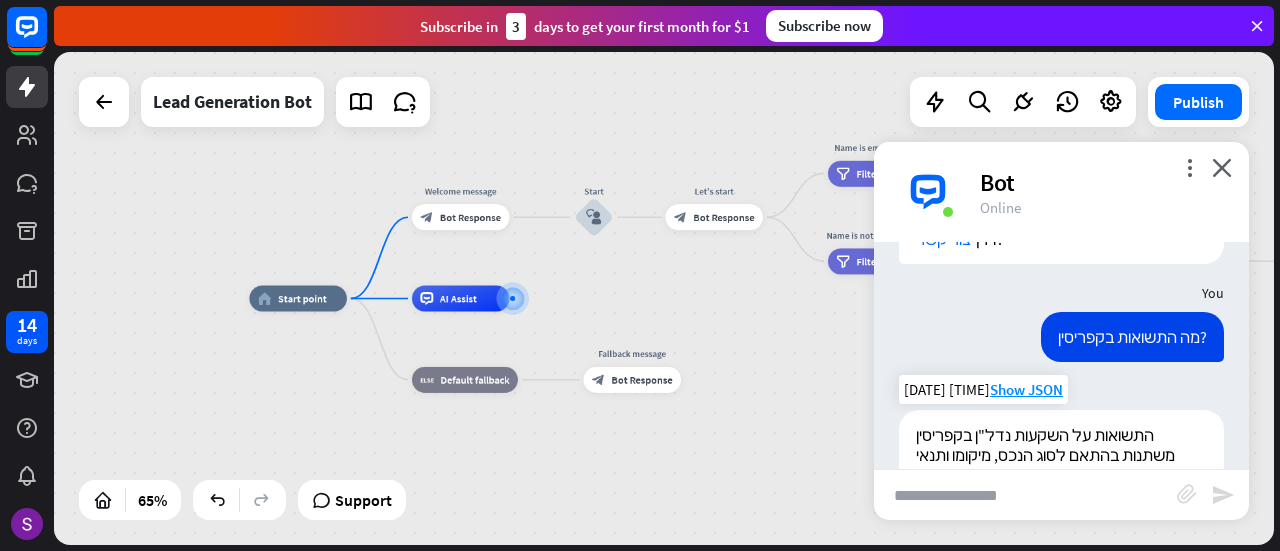 scroll, scrollTop: 1603, scrollLeft: 0, axis: vertical 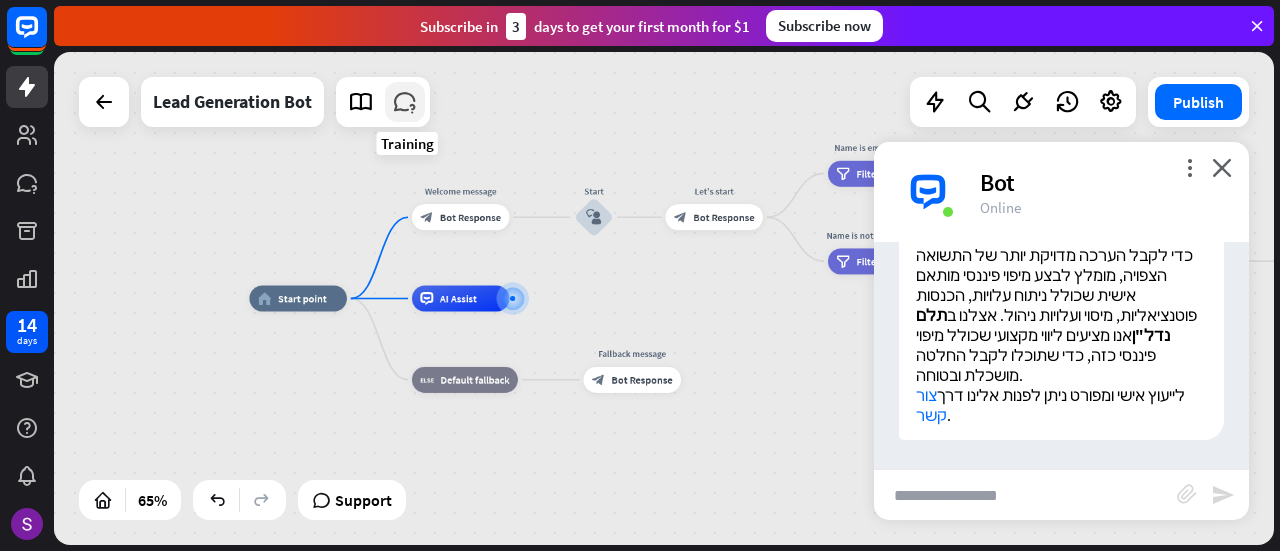 click at bounding box center [405, 102] 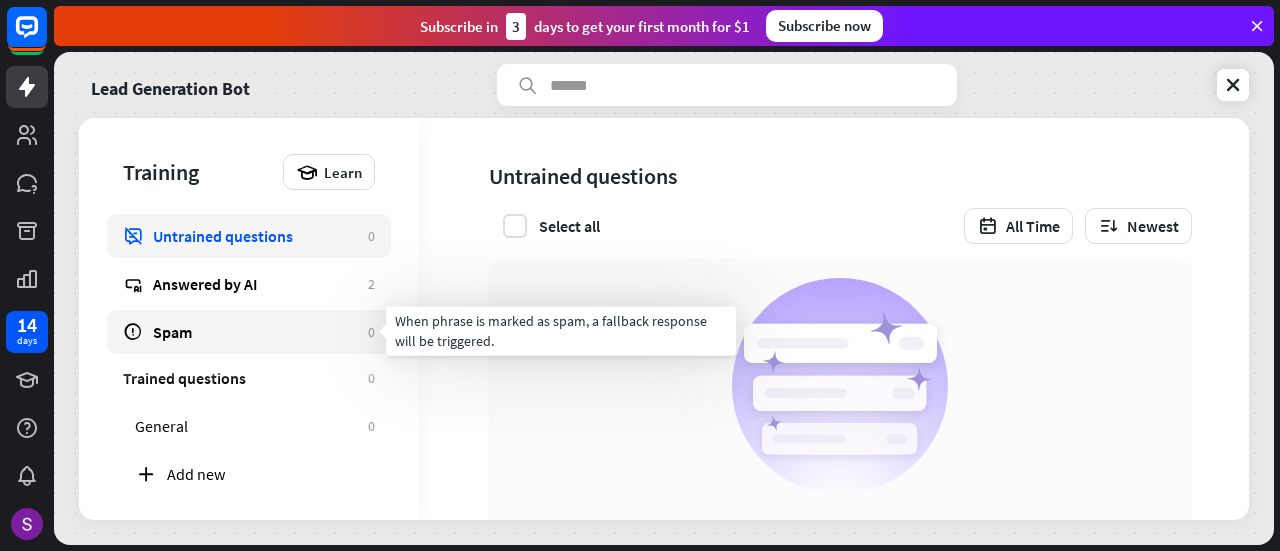 scroll, scrollTop: 32, scrollLeft: 0, axis: vertical 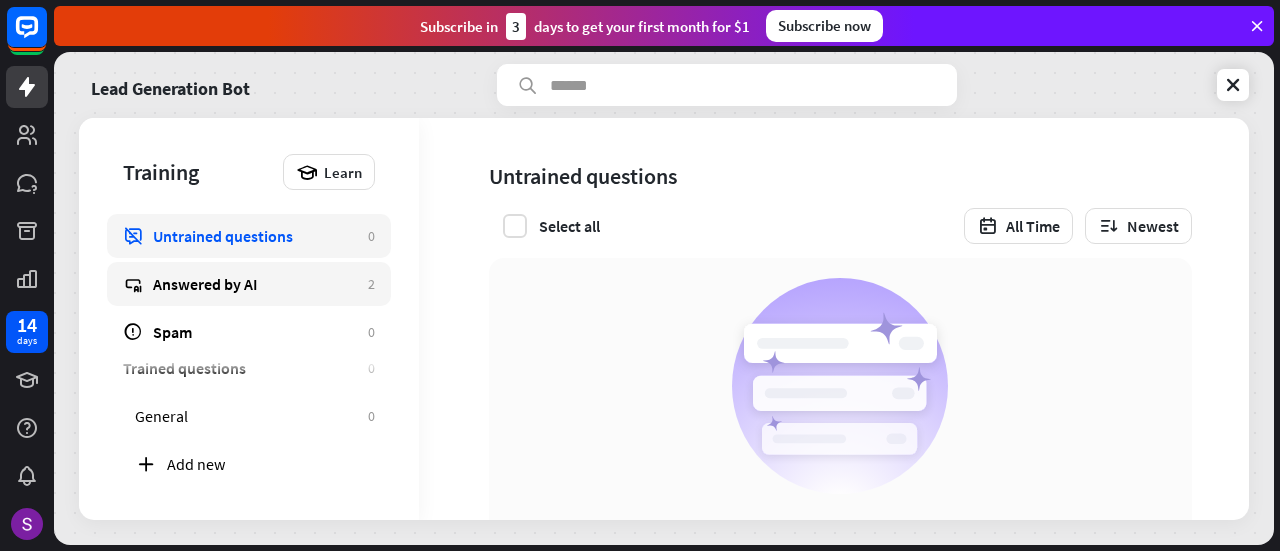 click on "Answered by AI" at bounding box center (255, 284) 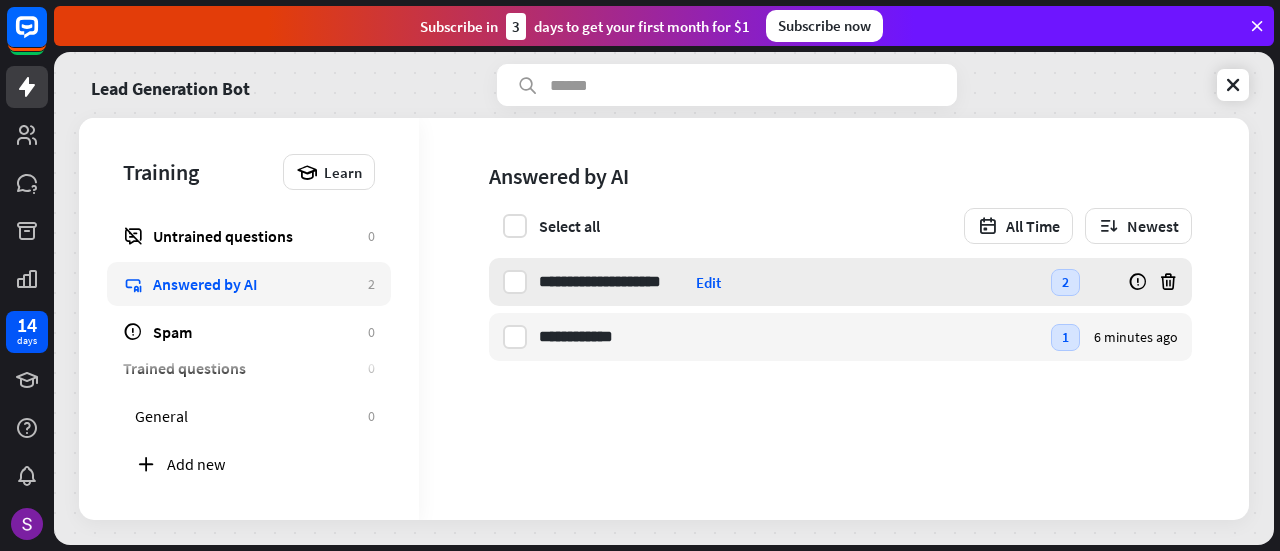 click on "**********" at bounding box center [789, 282] 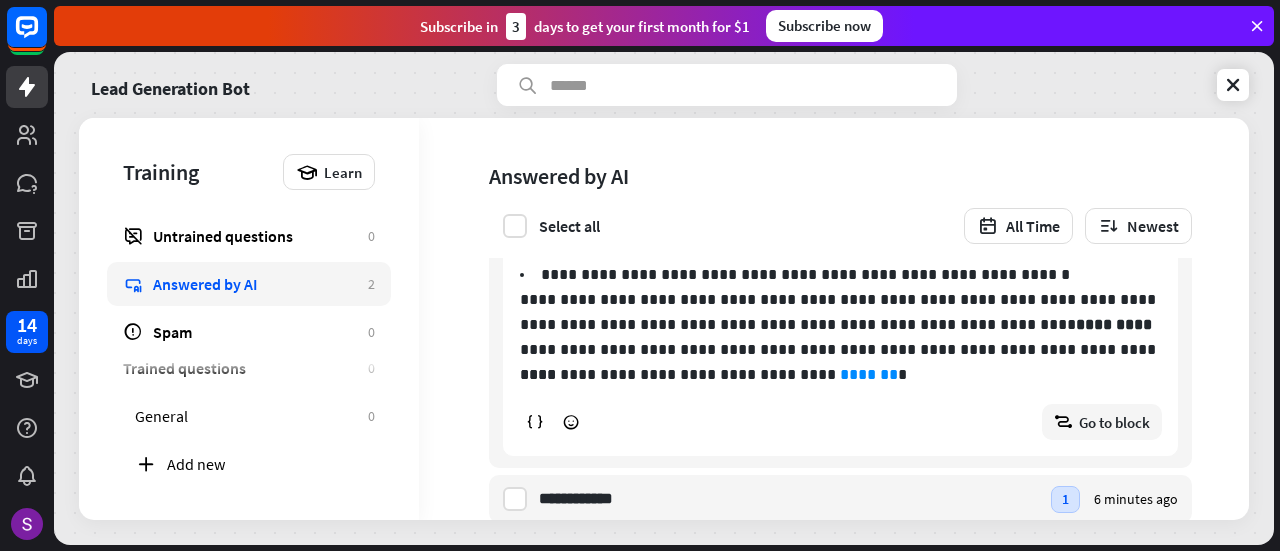 scroll, scrollTop: 200, scrollLeft: 0, axis: vertical 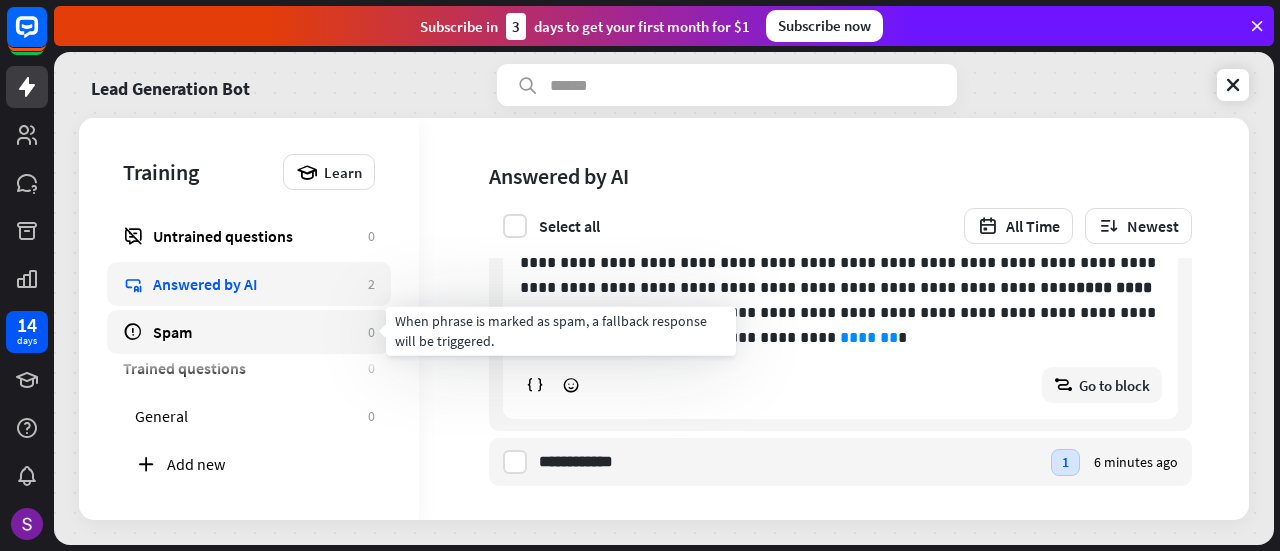 click on "Spam" at bounding box center [255, 332] 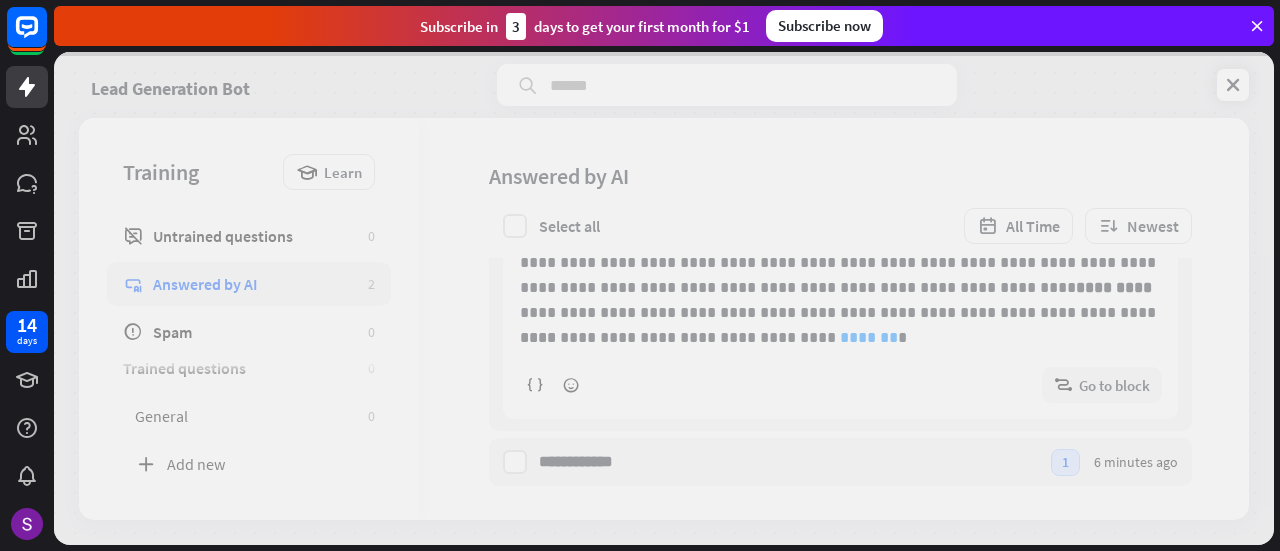 scroll, scrollTop: 0, scrollLeft: 0, axis: both 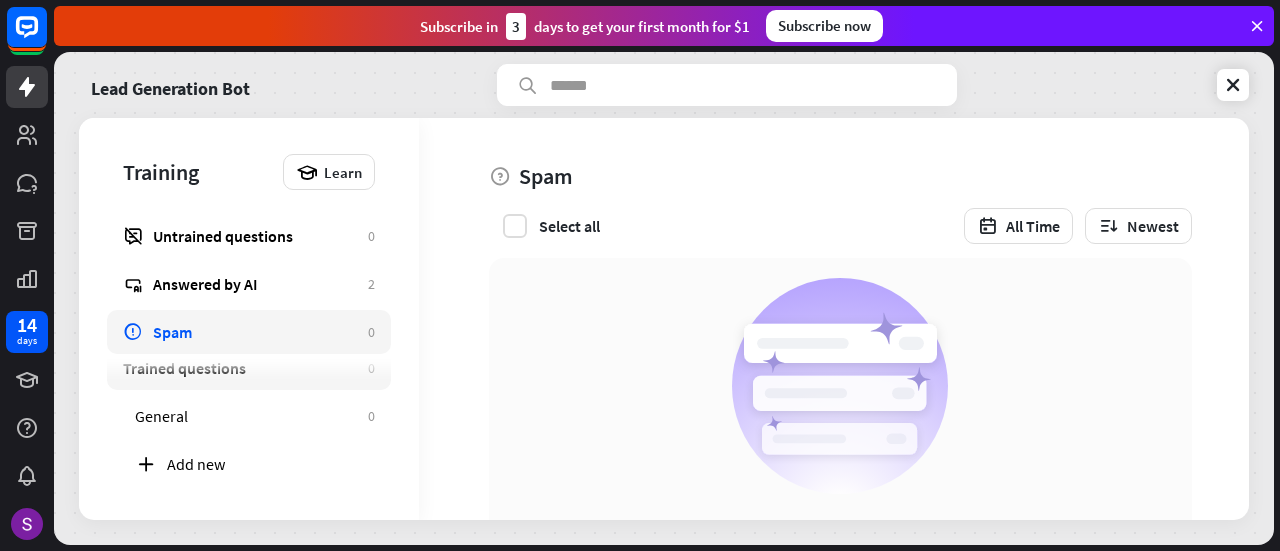 click on "Trained questions" at bounding box center (240, 368) 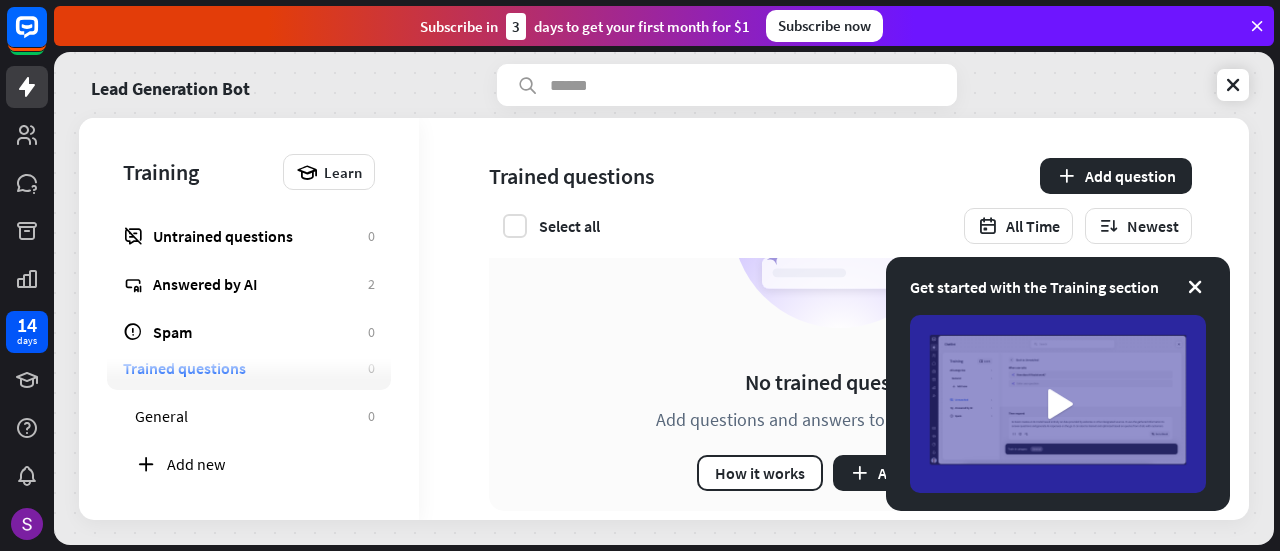 scroll, scrollTop: 198, scrollLeft: 0, axis: vertical 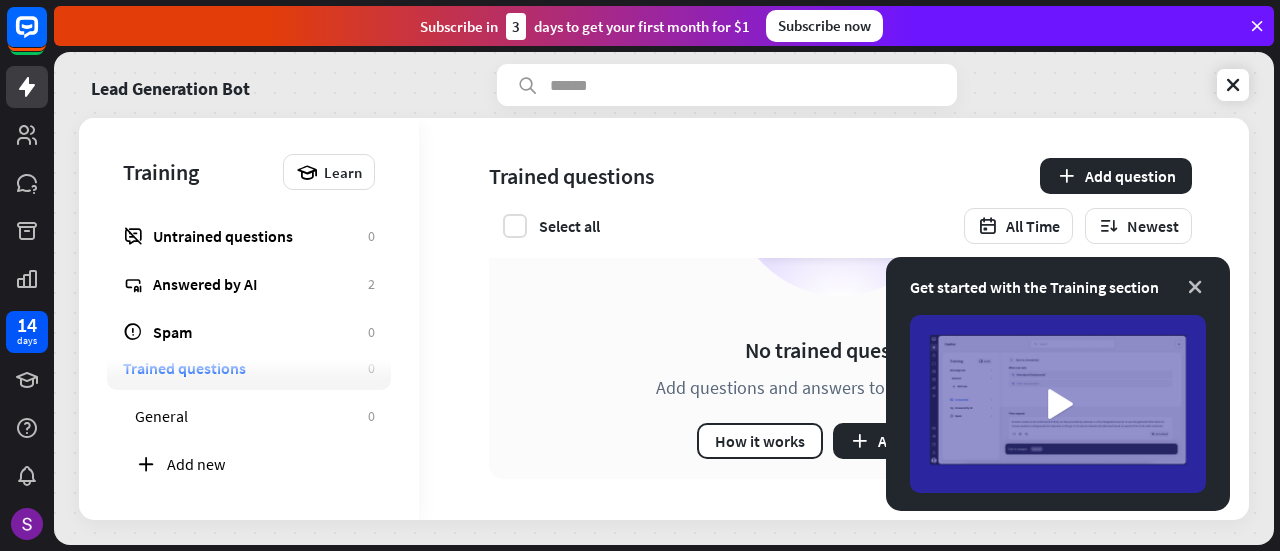 click at bounding box center [1195, 287] 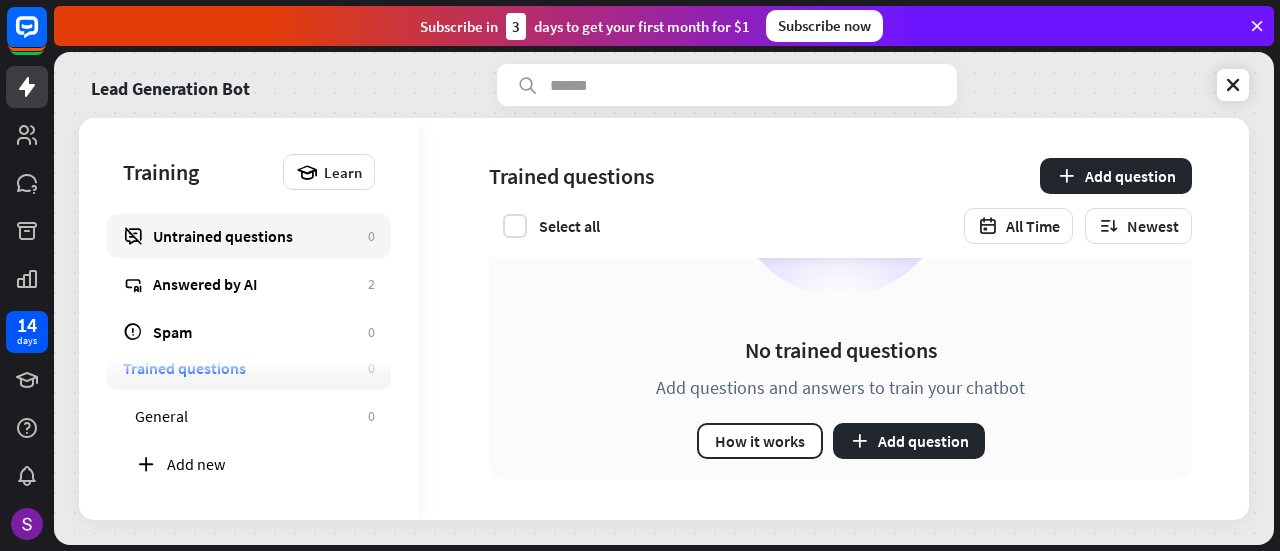 click on "Untrained questions" at bounding box center [255, 236] 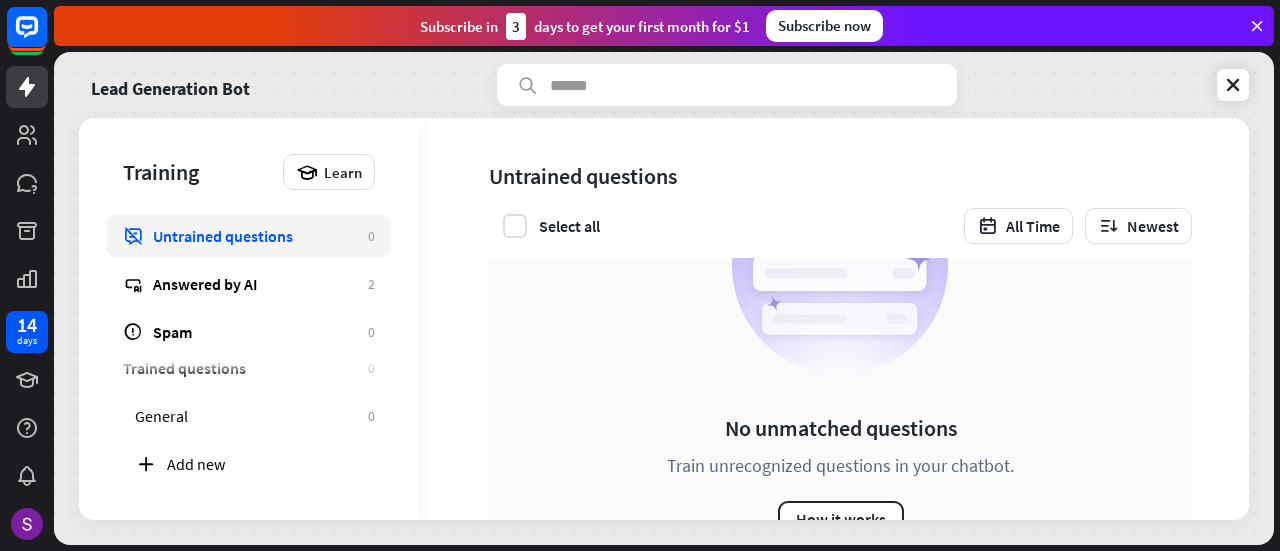 scroll, scrollTop: 198, scrollLeft: 0, axis: vertical 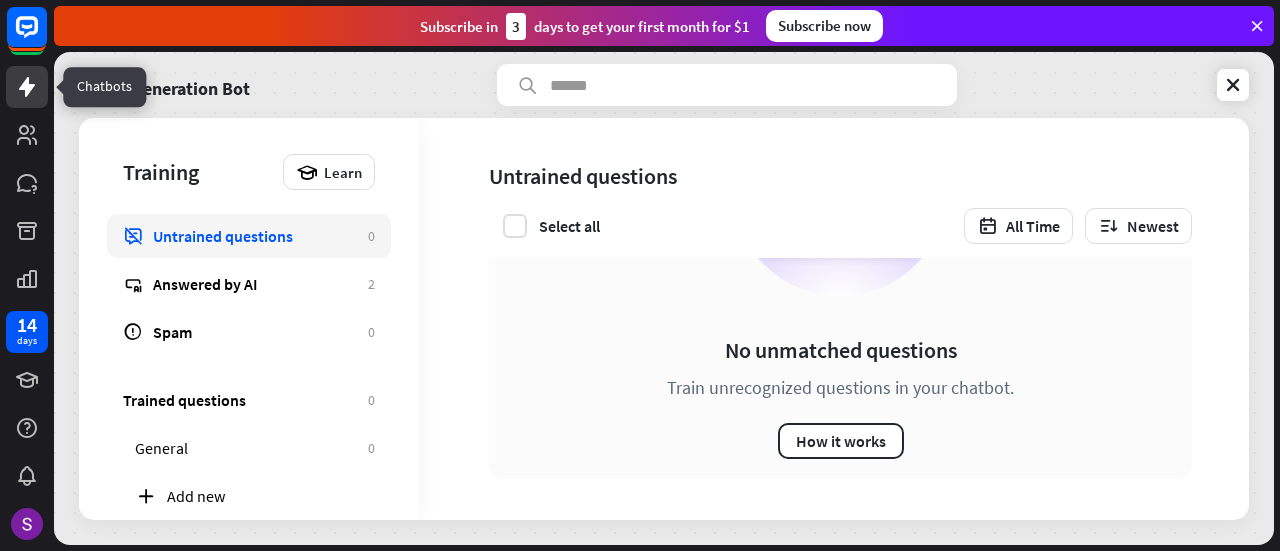 click 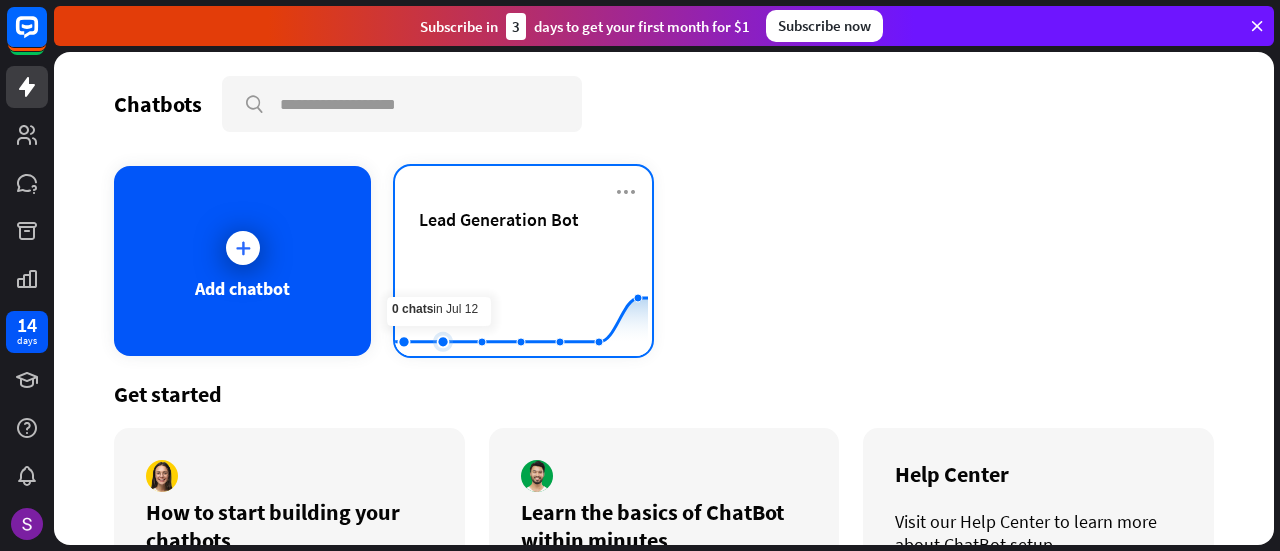 click 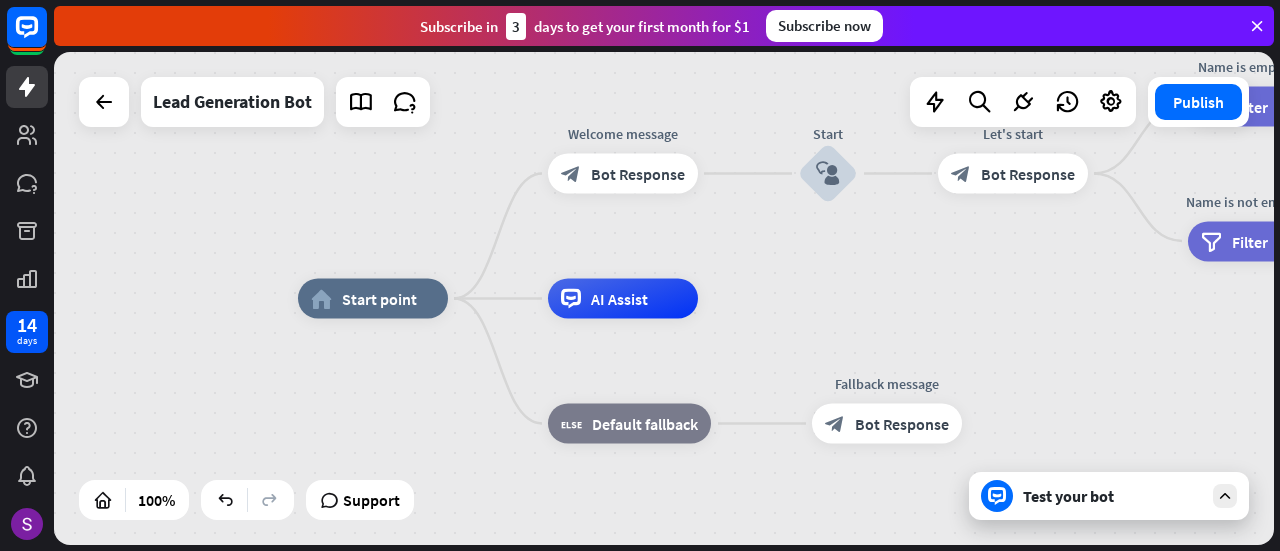 click on "Test your bot" at bounding box center (1113, 496) 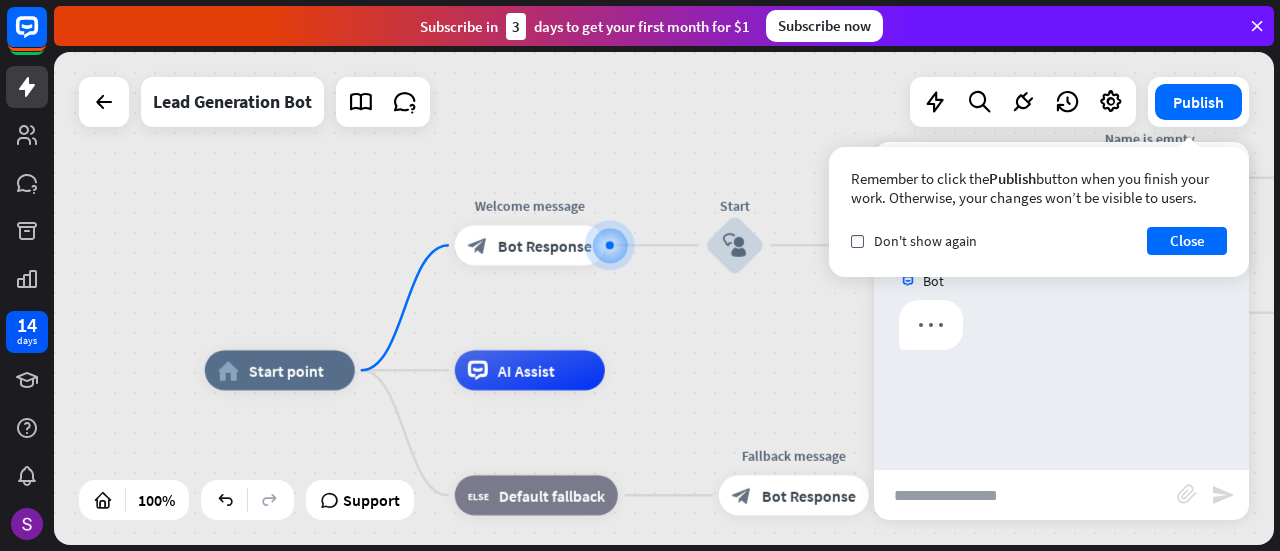 click at bounding box center [1025, 495] 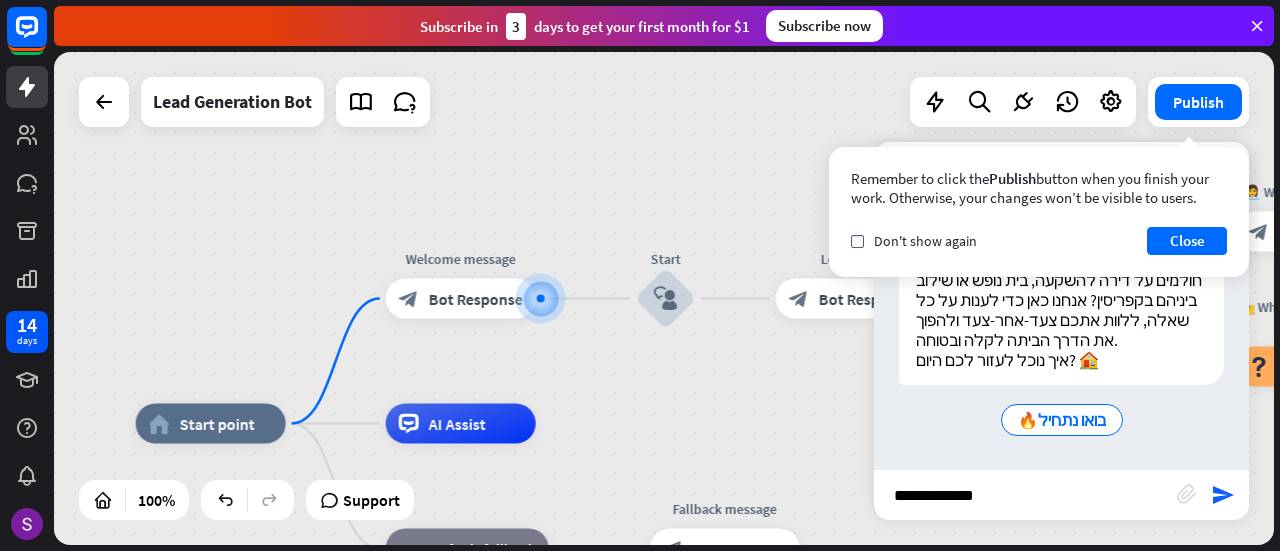 type on "**********" 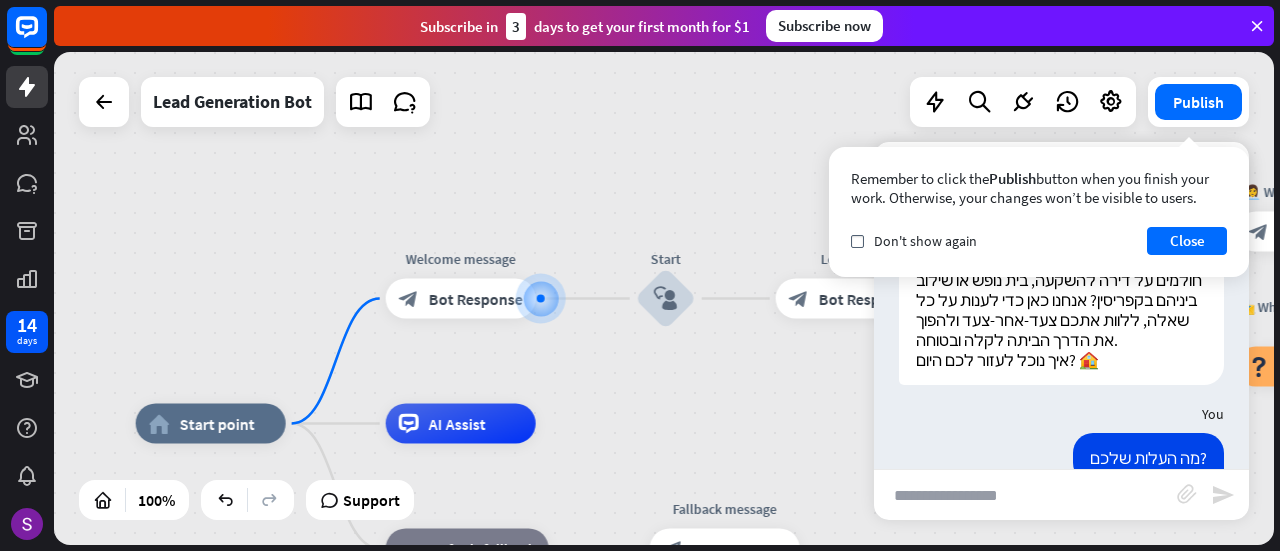 scroll, scrollTop: 227, scrollLeft: 0, axis: vertical 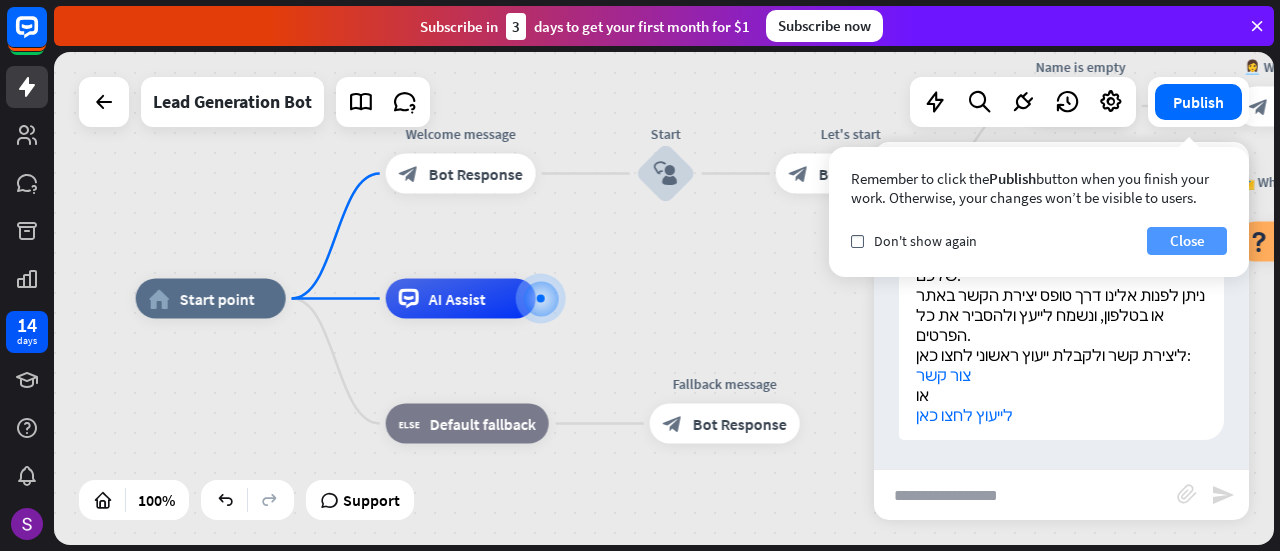 click on "Close" at bounding box center [1187, 241] 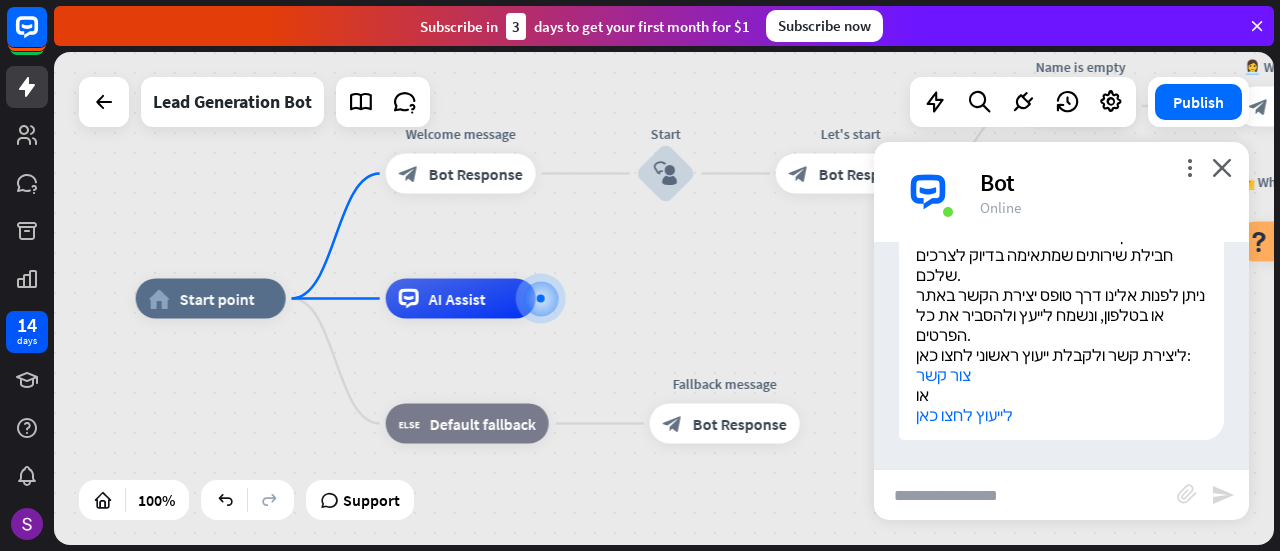 scroll, scrollTop: 306, scrollLeft: 0, axis: vertical 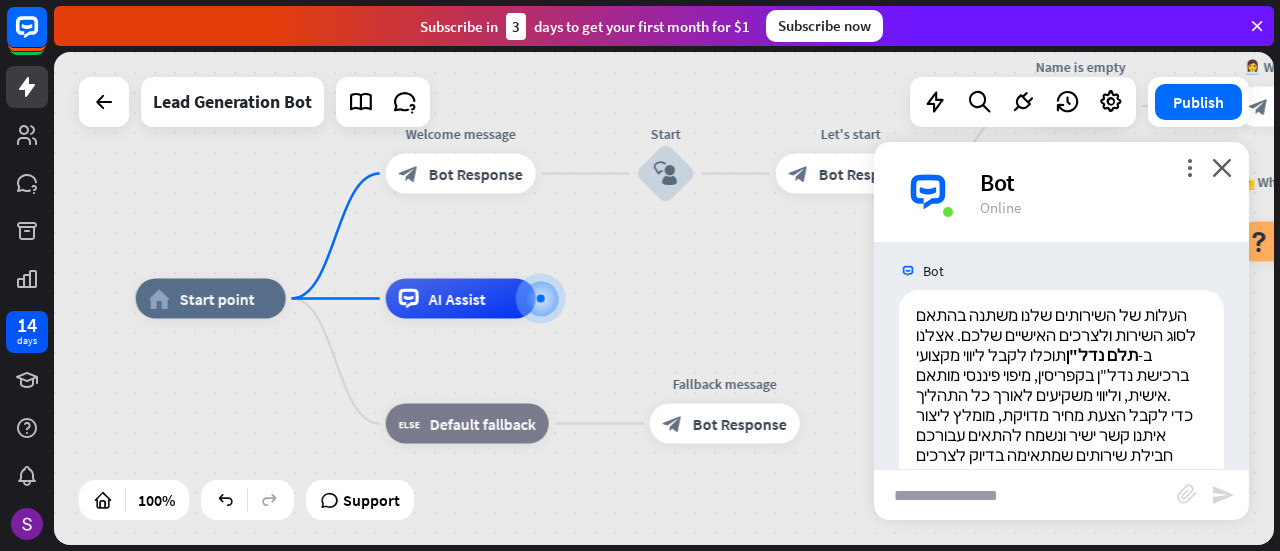 click at bounding box center (1025, 495) 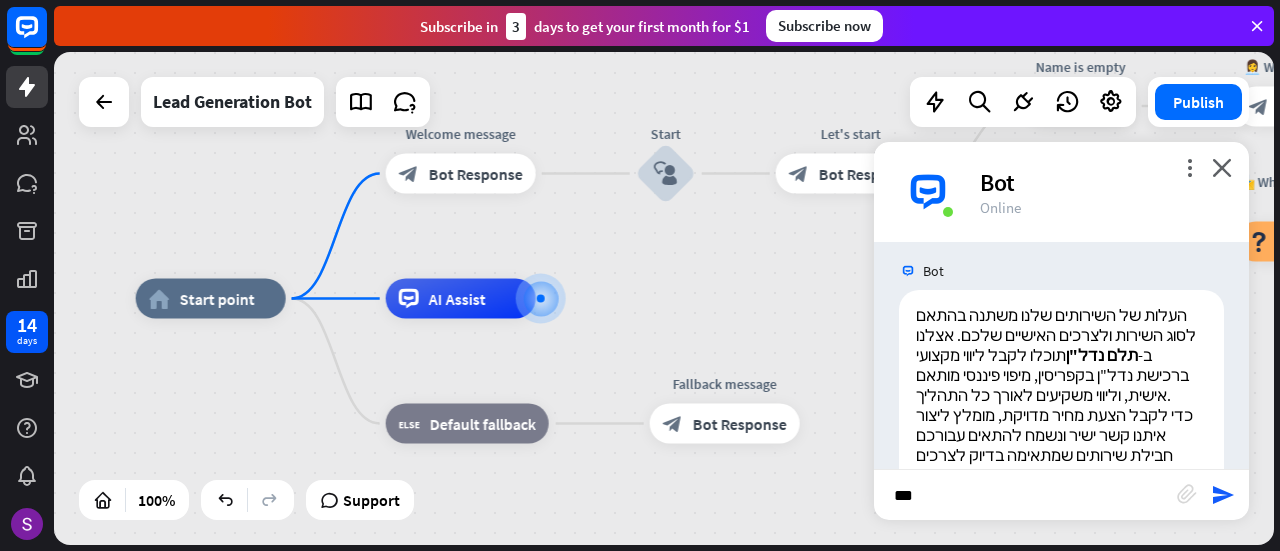click on "**" at bounding box center [1025, 495] 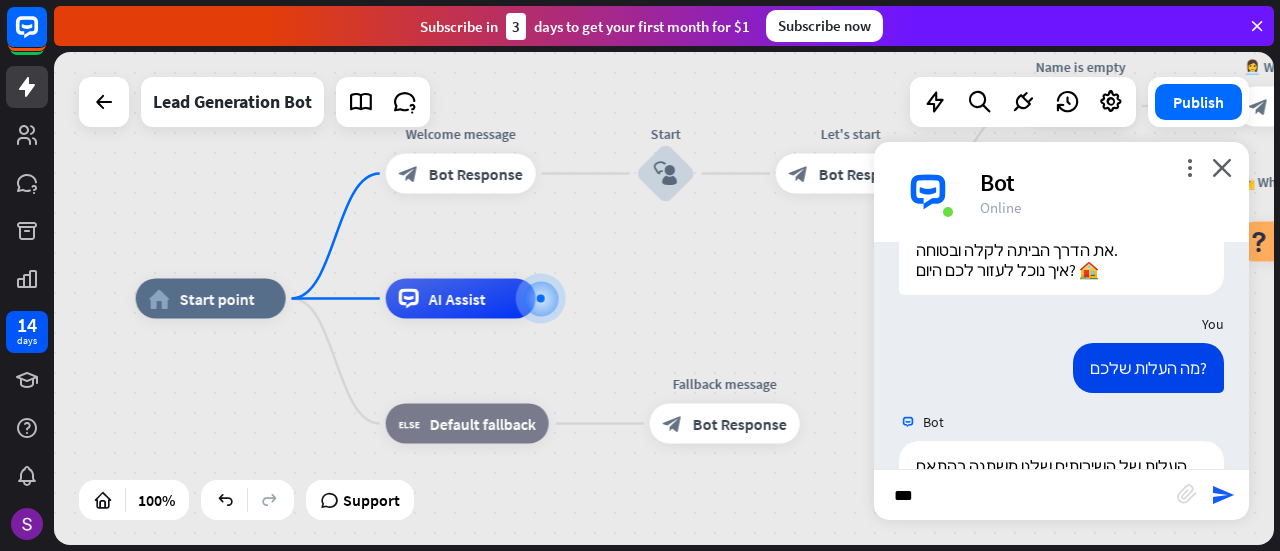 scroll, scrollTop: 506, scrollLeft: 0, axis: vertical 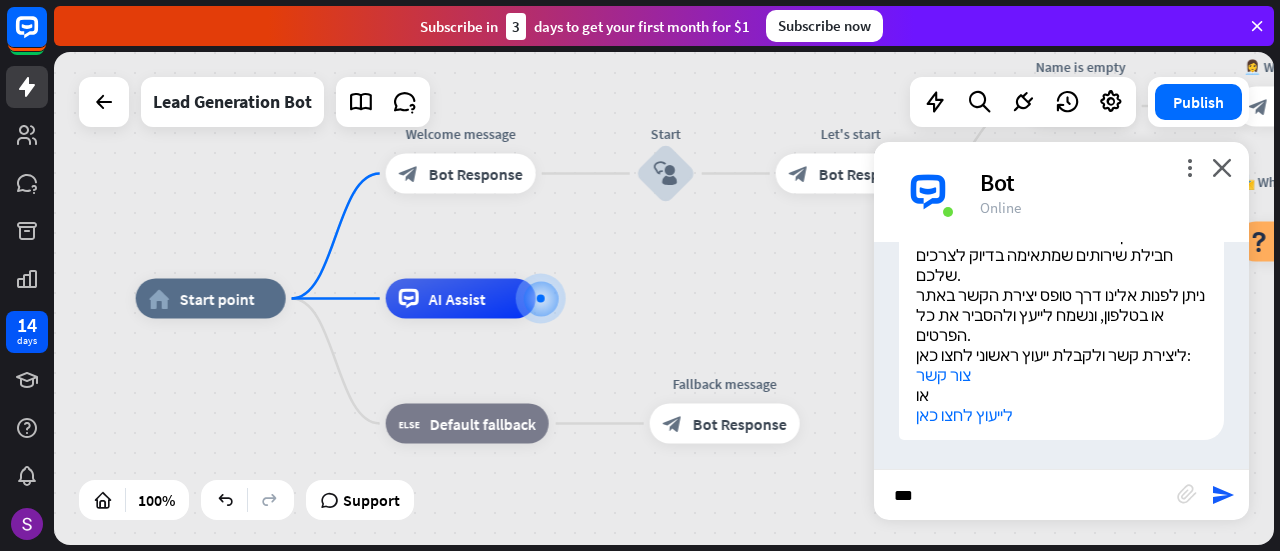 click on "ניתן לפנות אלינו דרך טופס יצירת הקשר באתר או בטלפון, ונשמח לייעץ ולהסביר את כל הפרטים." at bounding box center [1061, 315] 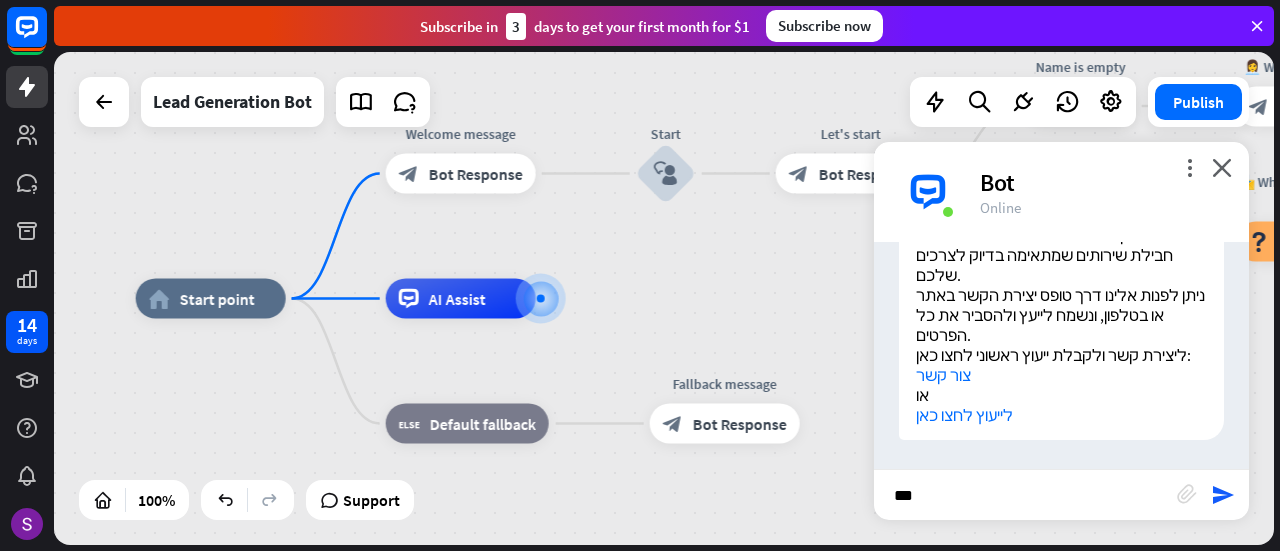 click on "more_vert
close
Bot
Online" at bounding box center [1061, 192] 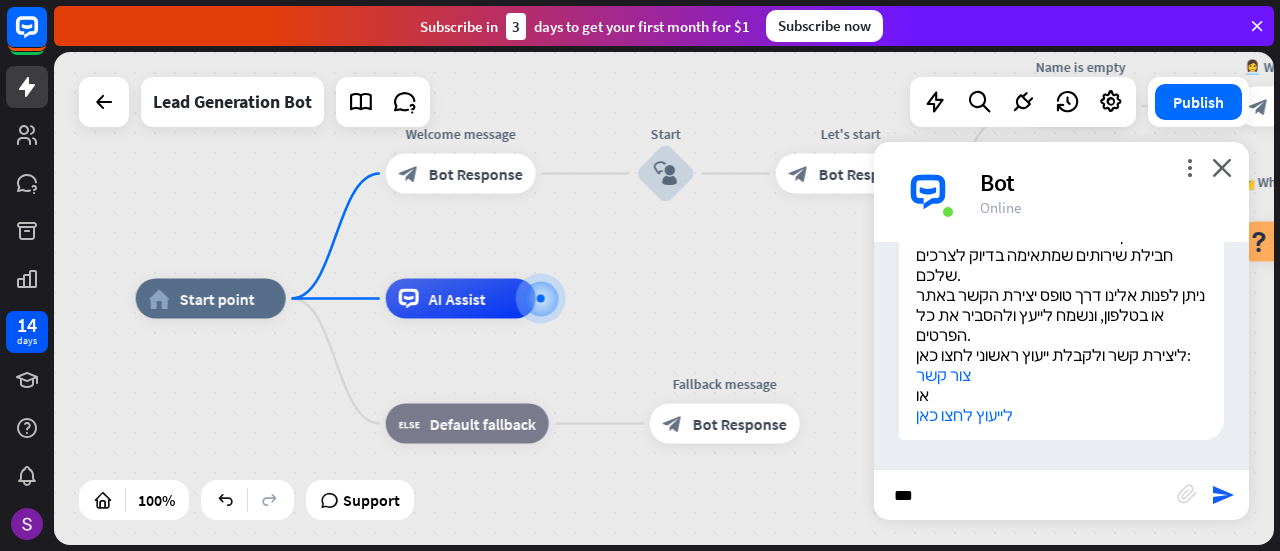 click on "העלות של השירותים שלנו משתנה בהתאם לסוג השירות ולצרכים האישיים שלכם. אצלנו ב- תלם נדל"ן  תוכלו לקבל ליווי מקצועי ברכישת נדל"ן בקפריסין, מיפוי פיננסי מותאם אישית, וליווי משקיעים לאורך כל התהליך.
כדי לקבל הצעת מחיר מדויקת, מומלץ ליצור איתנו קשר ישיר ונשמח להתאים עבורכם חבילת שירותים שמתאימה בדיוק לצרכים שלכם.
ניתן לפנות אלינו דרך טופס יצירת הקשר באתר או בטלפון, ונשמח לייעץ ולהסביר את כל הפרטים.
ליצירת קשר ולקבלת ייעוץ ראשוני לחצו כאן: צור קשר או לייעוץ לחצו כאן
[DATE] [TIME]
Show JSON" at bounding box center (1061, 270) 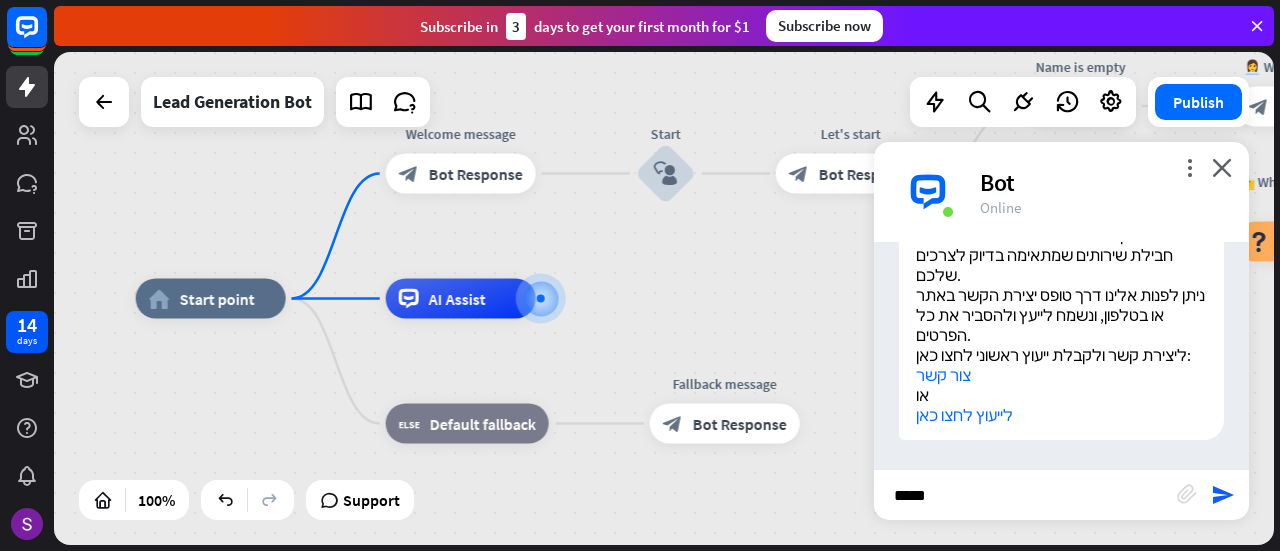 scroll, scrollTop: 0, scrollLeft: 0, axis: both 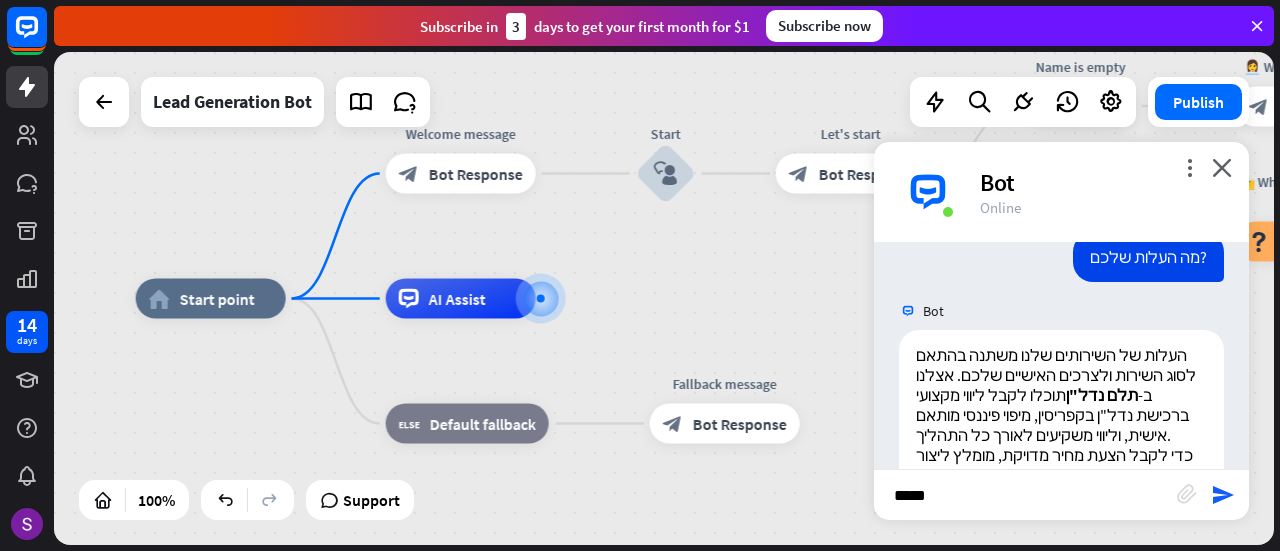 type on "*****" 